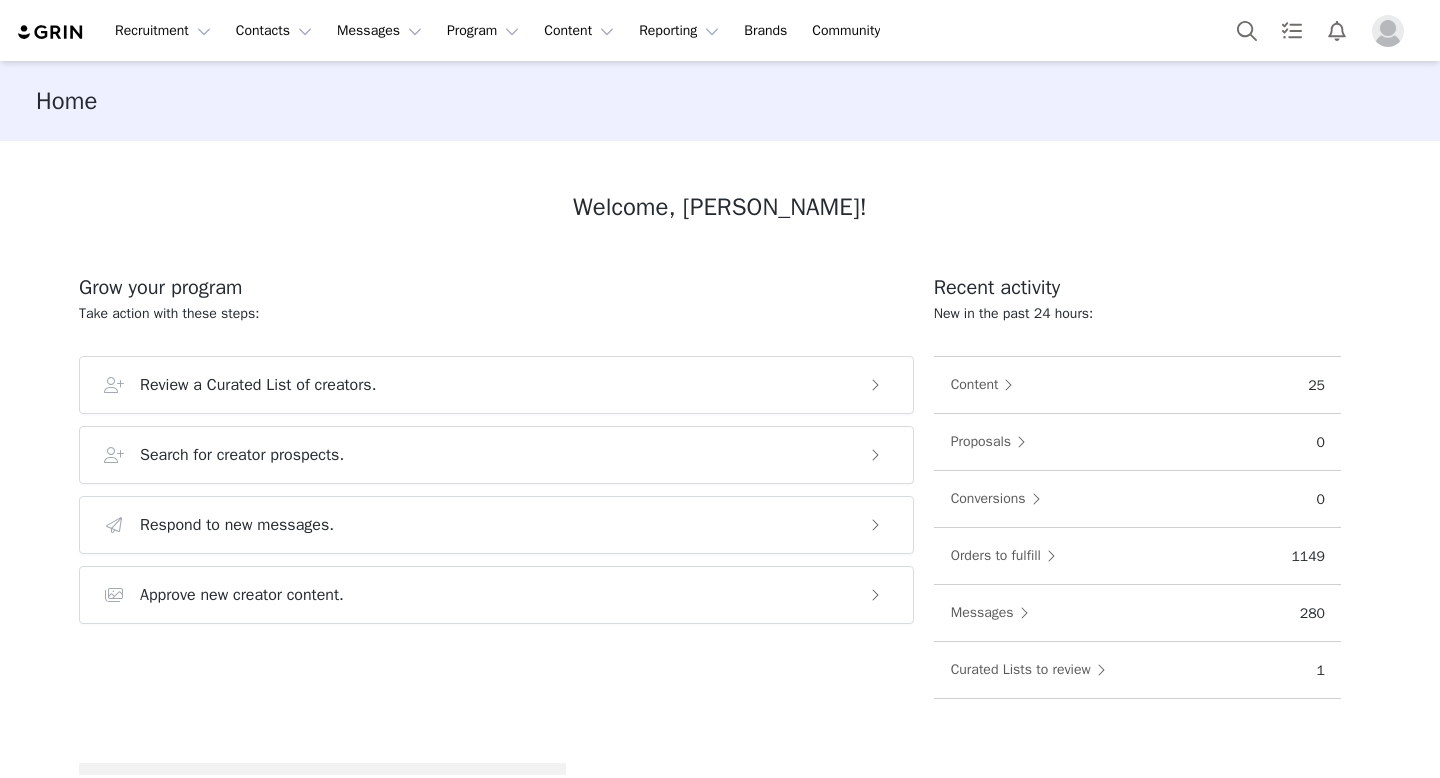 scroll, scrollTop: 0, scrollLeft: 0, axis: both 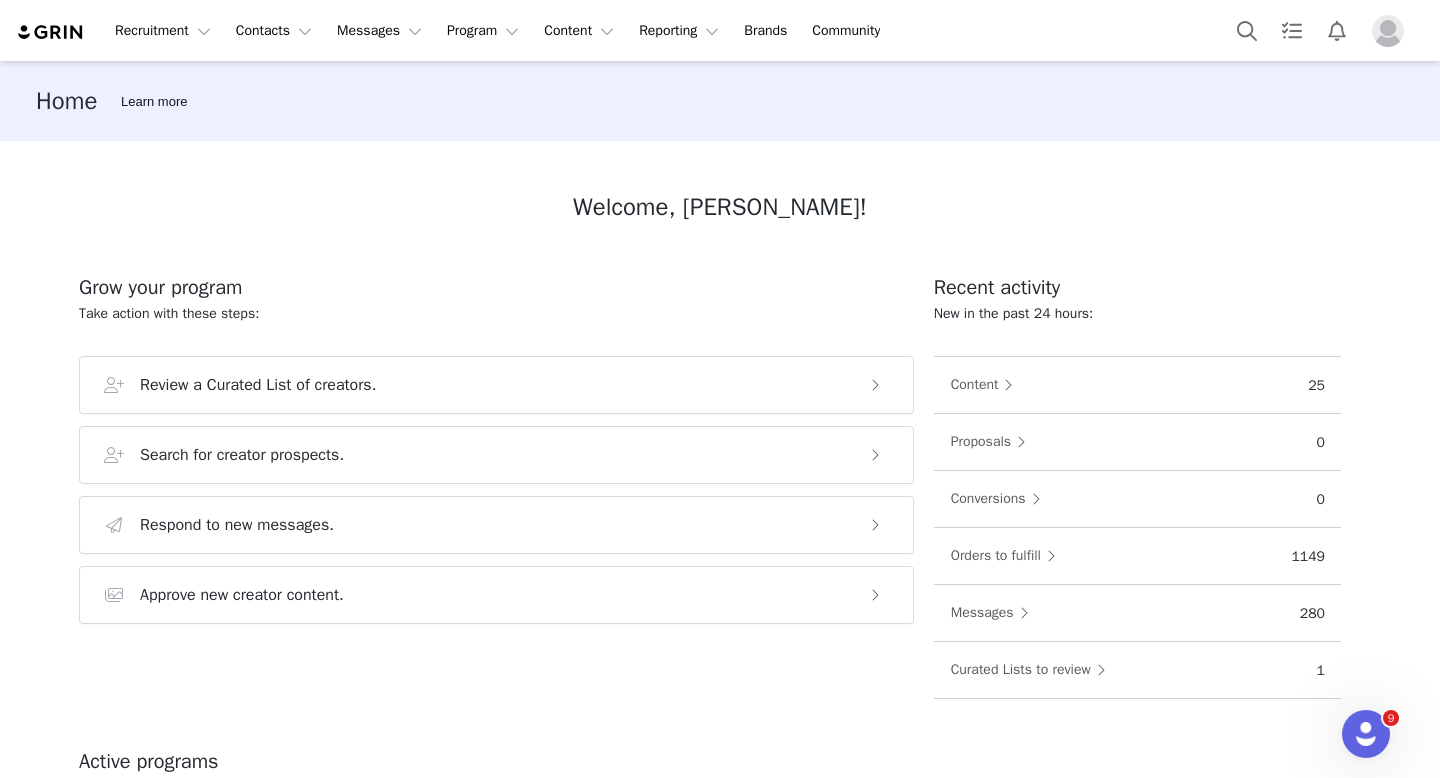 click at bounding box center [1388, 31] 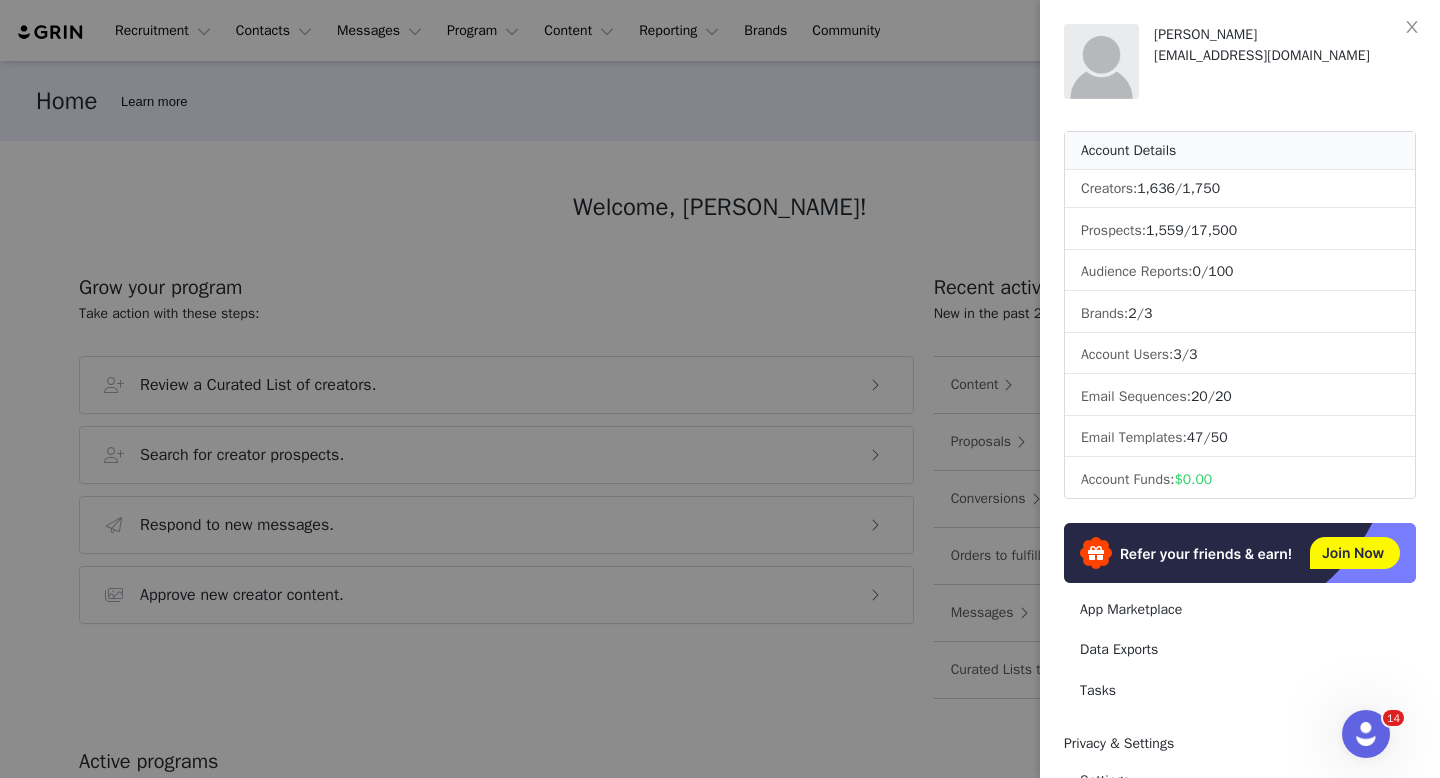 scroll, scrollTop: 235, scrollLeft: 0, axis: vertical 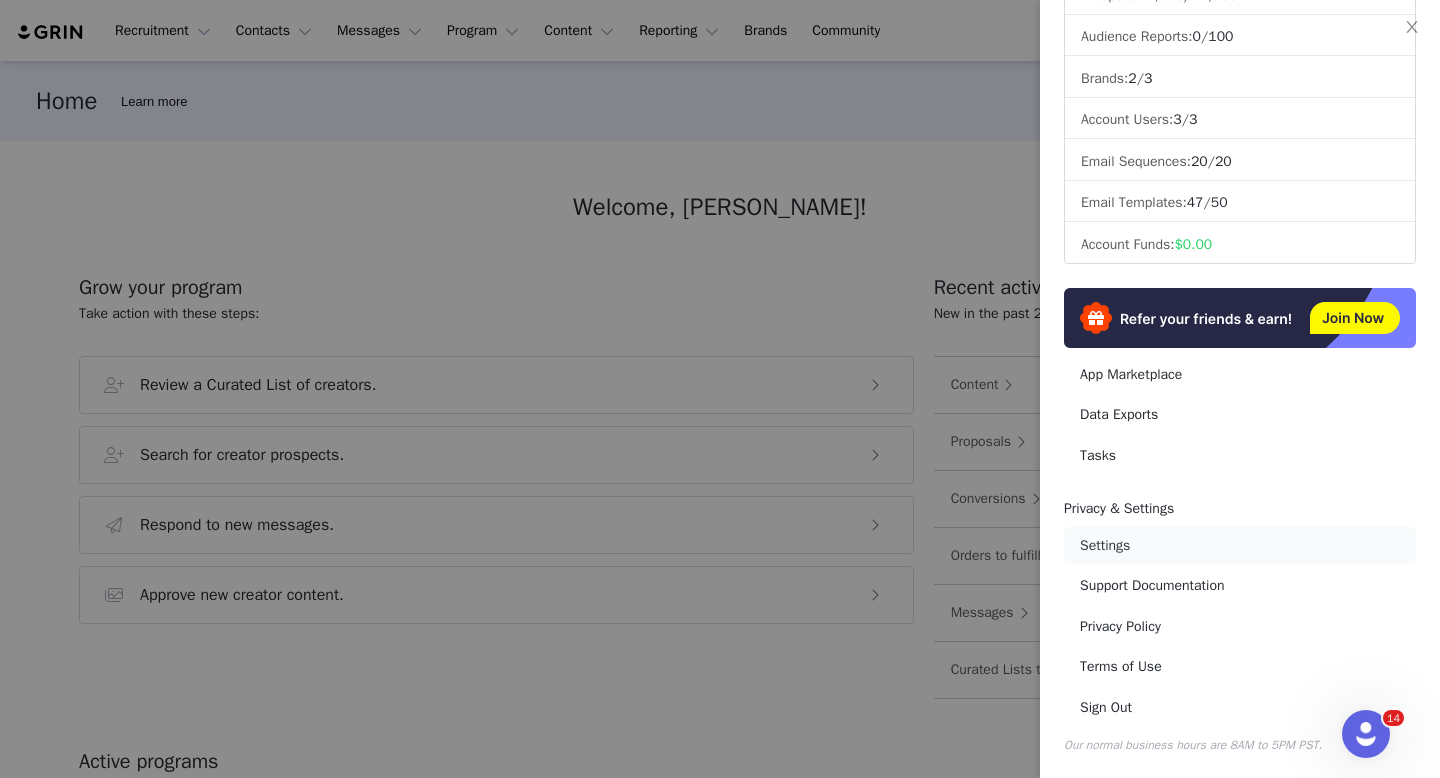 click on "Settings" at bounding box center (1240, 545) 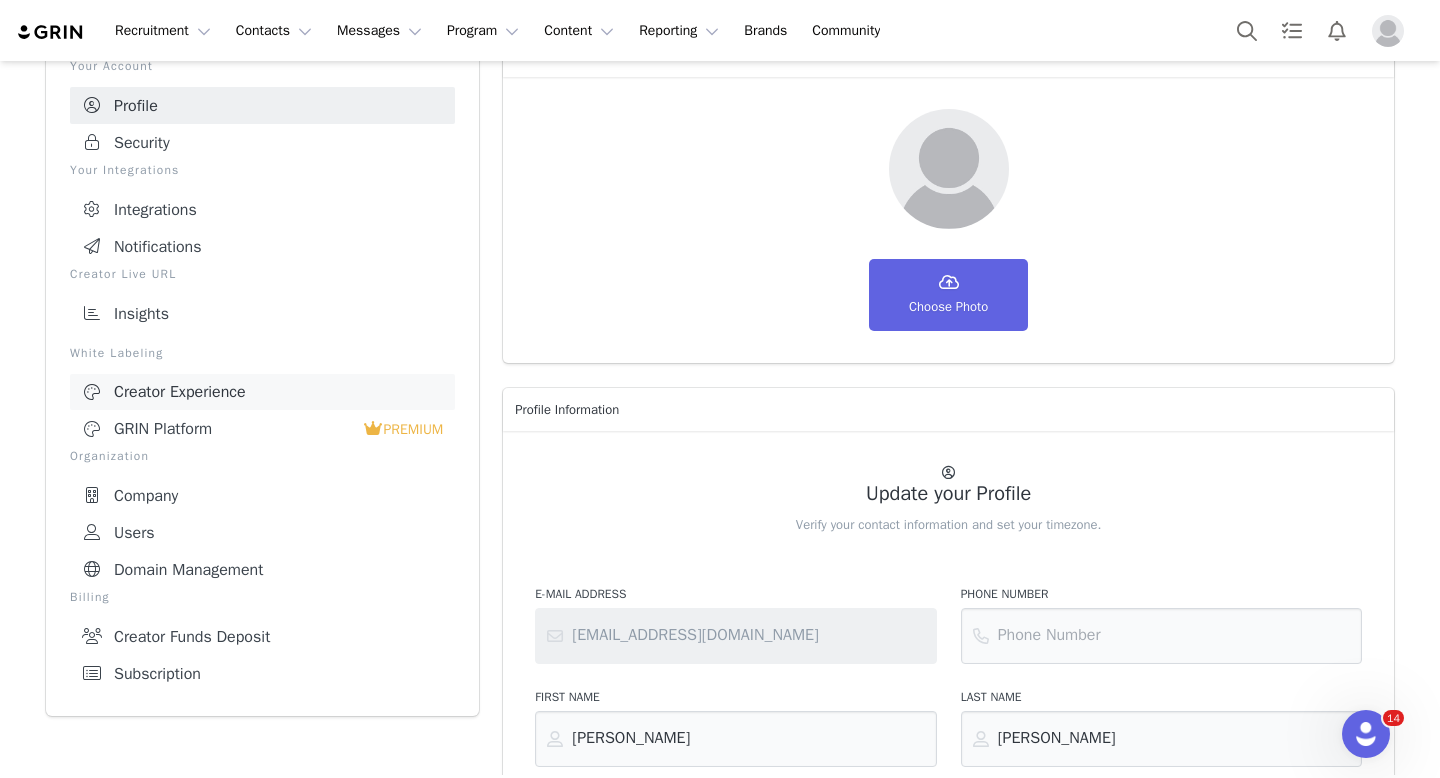 scroll, scrollTop: 86, scrollLeft: 0, axis: vertical 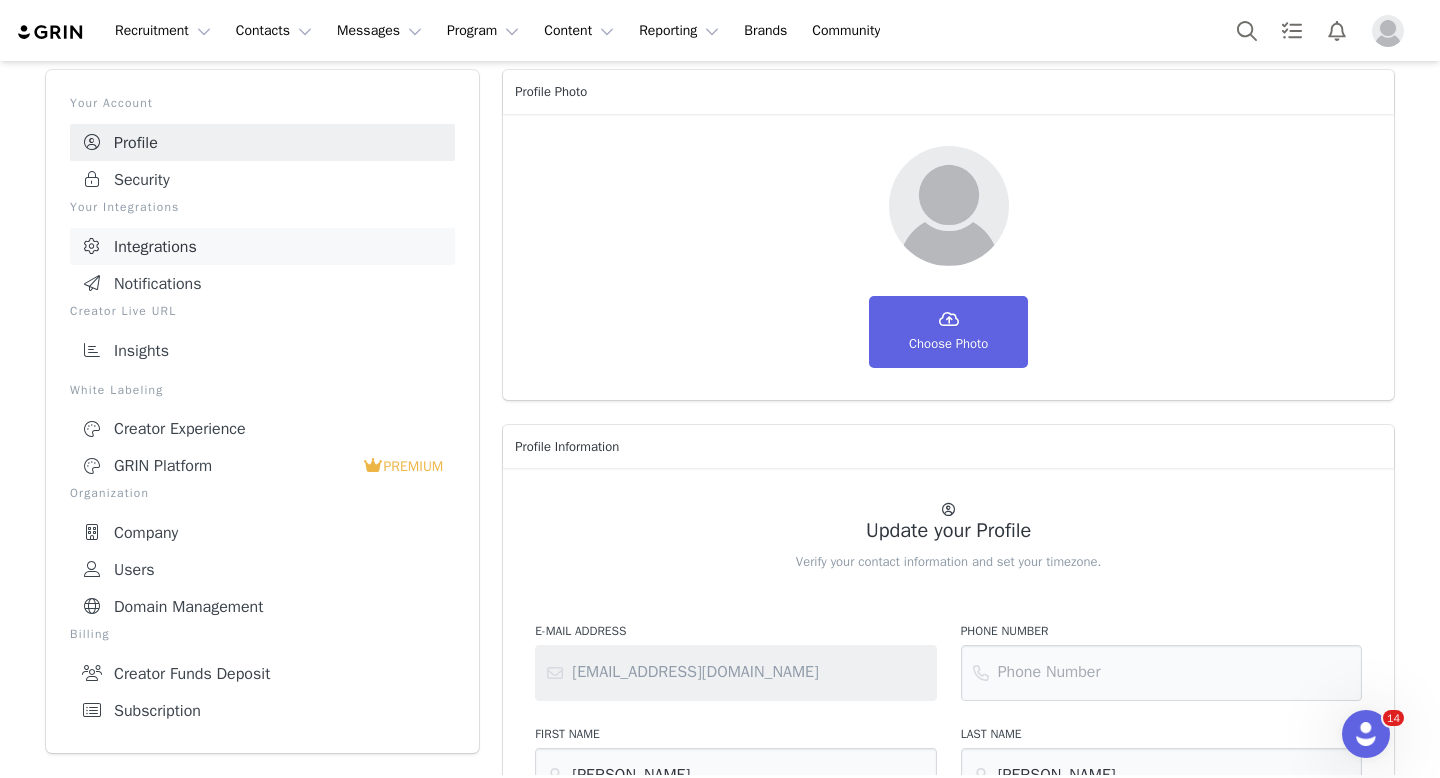 click on "Integrations" at bounding box center (262, 246) 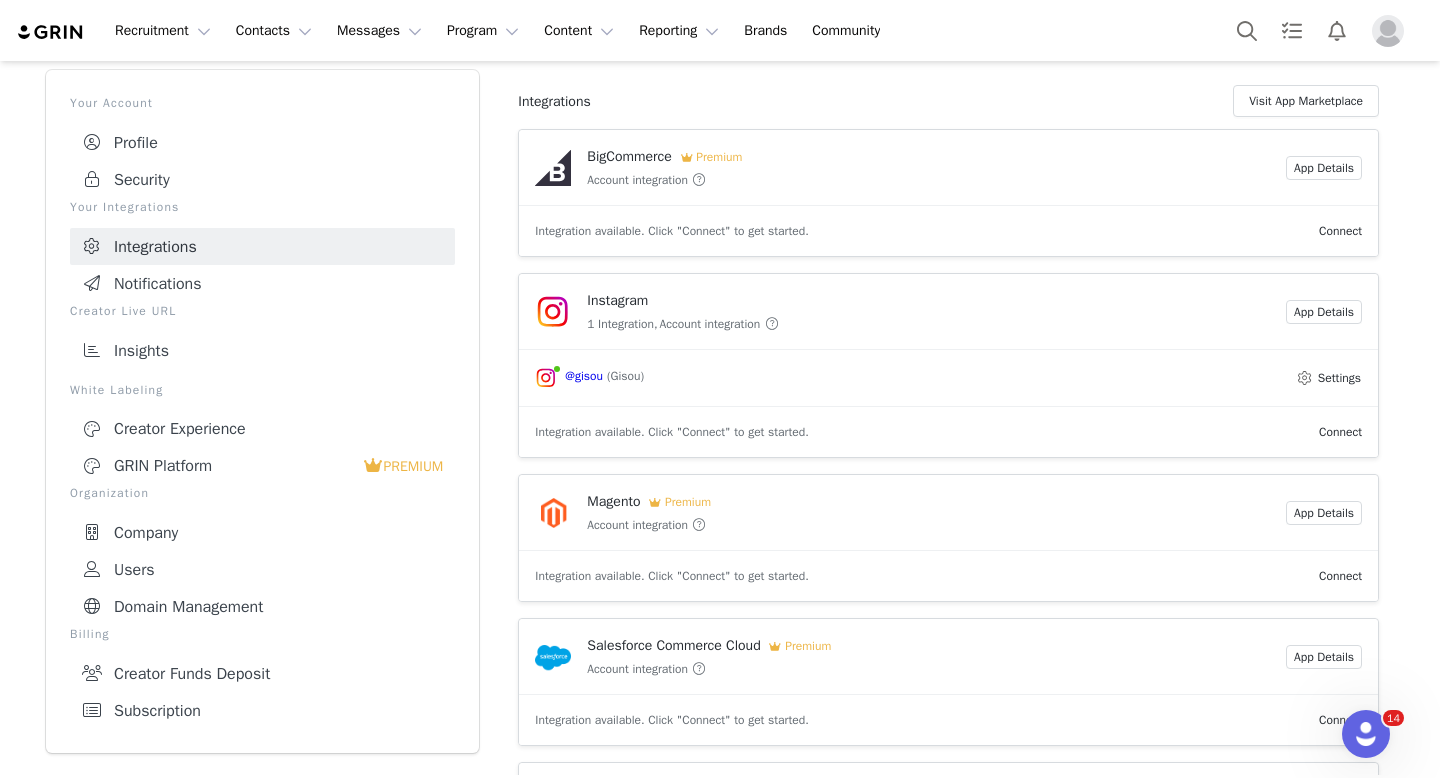scroll, scrollTop: 842, scrollLeft: 0, axis: vertical 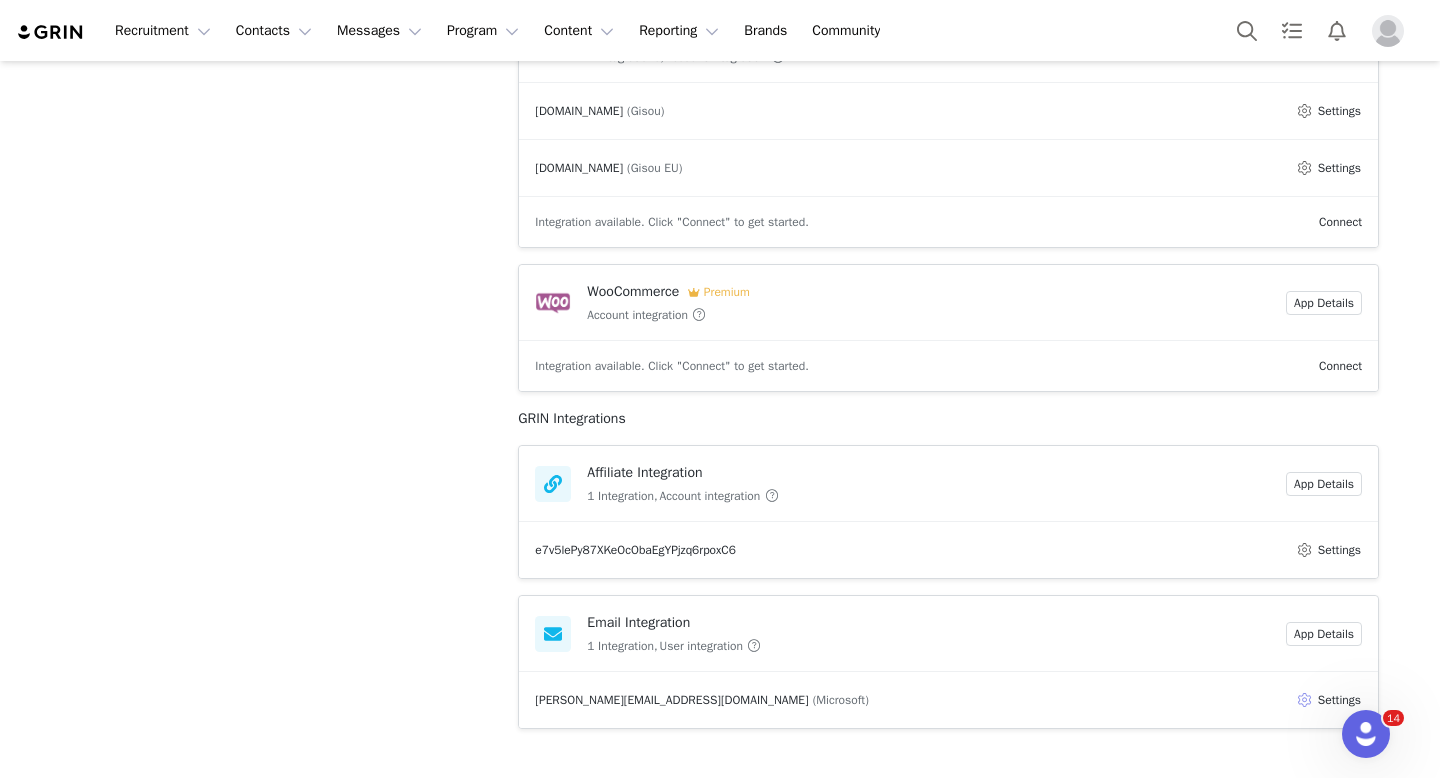 click on "Settings" at bounding box center (1328, 700) 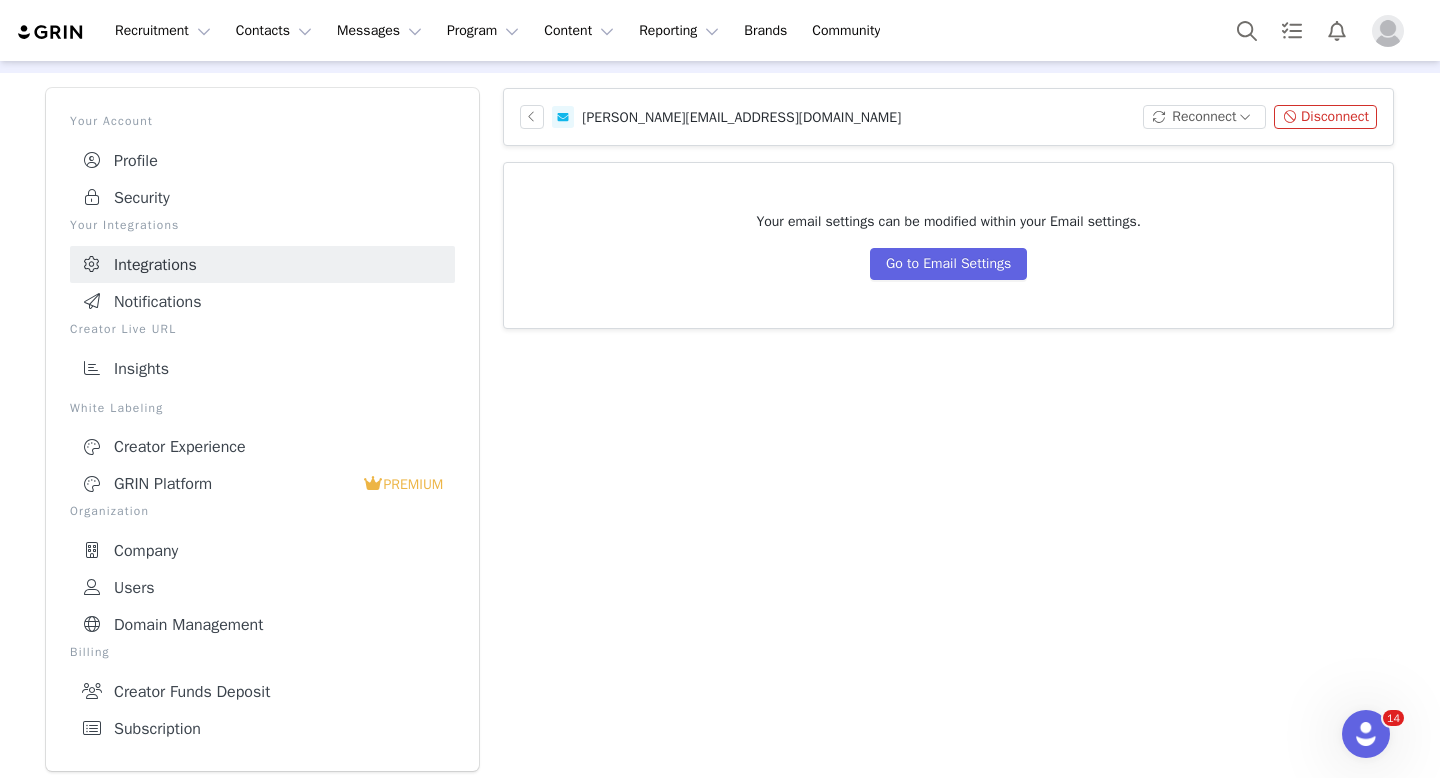 click on "Disconnect" at bounding box center (1325, 117) 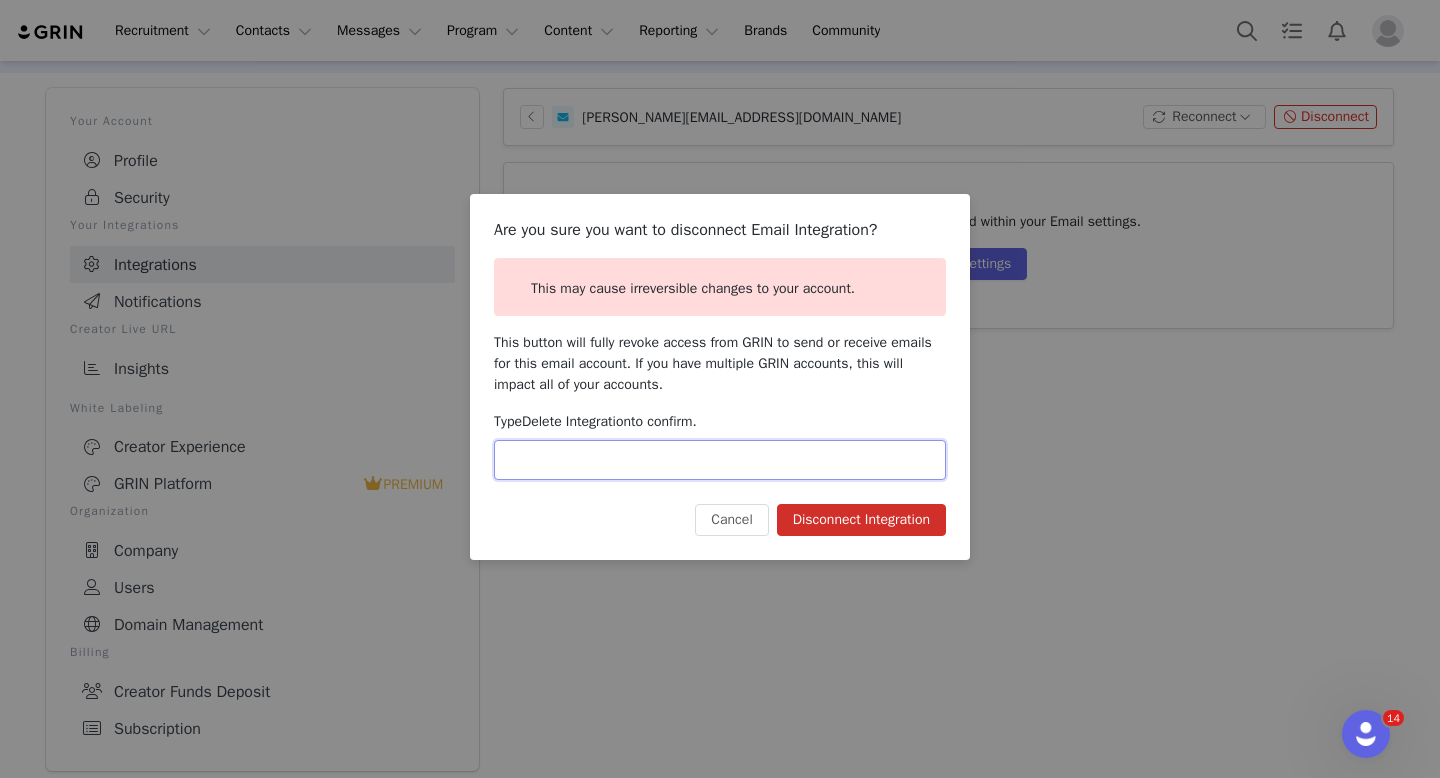 click at bounding box center (720, 460) 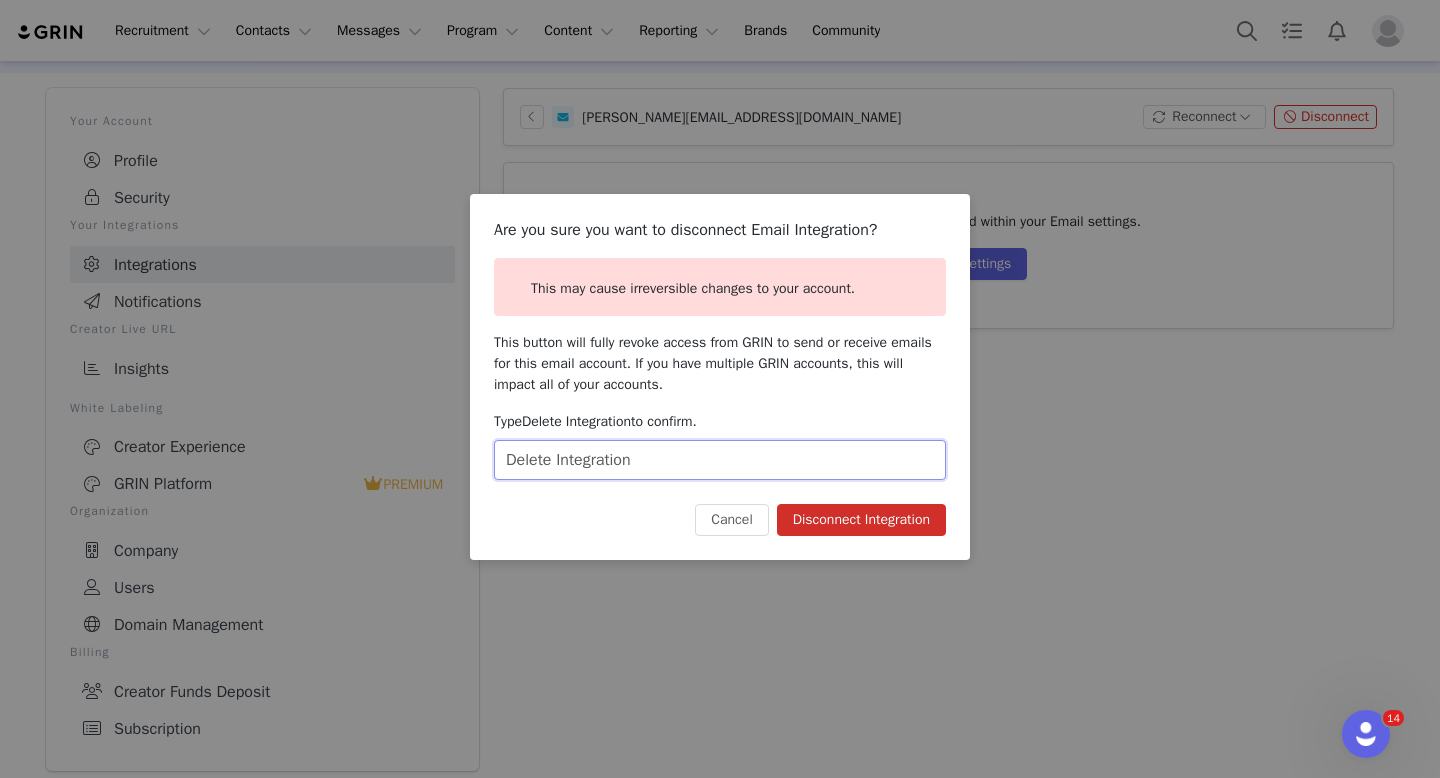 type on "Delete Integration" 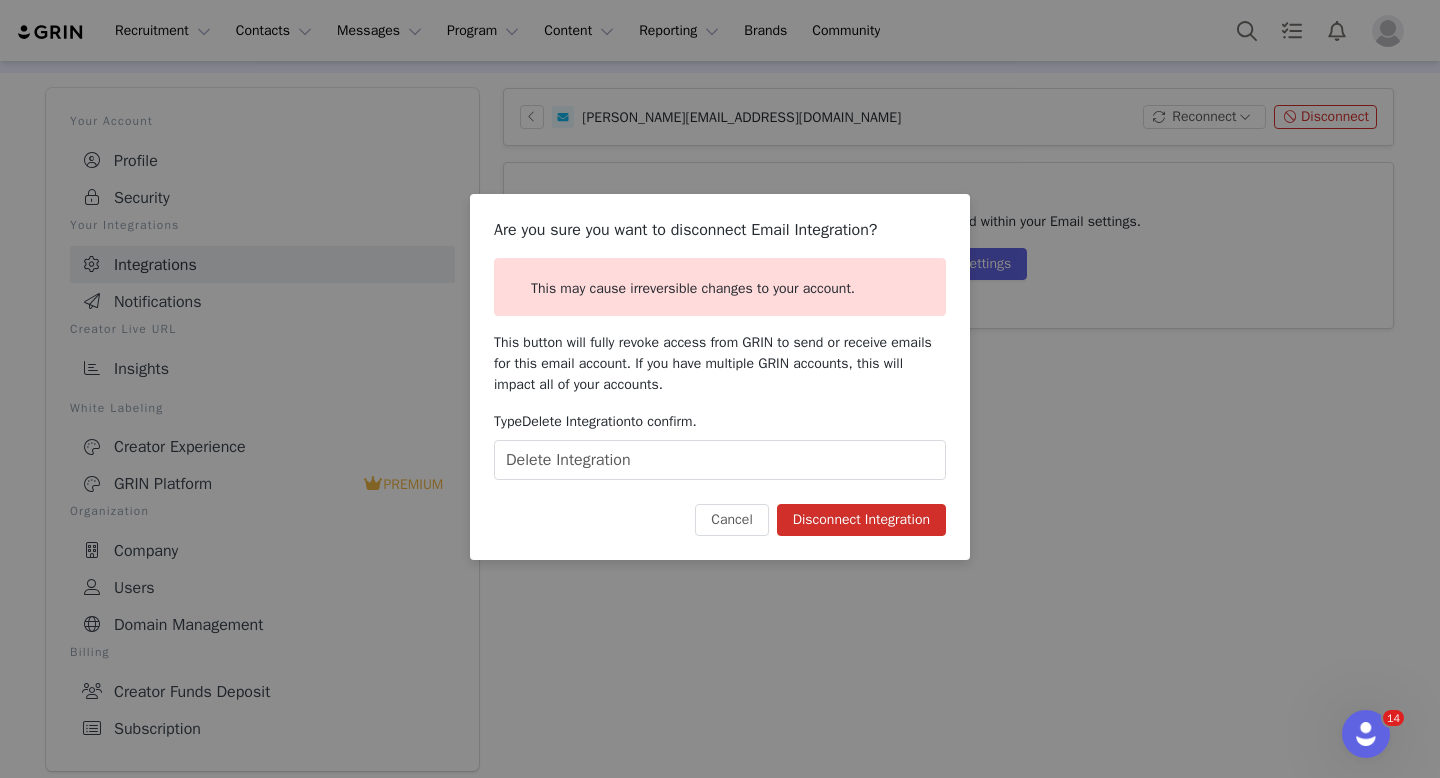 click on "Disconnect Integration" at bounding box center (861, 520) 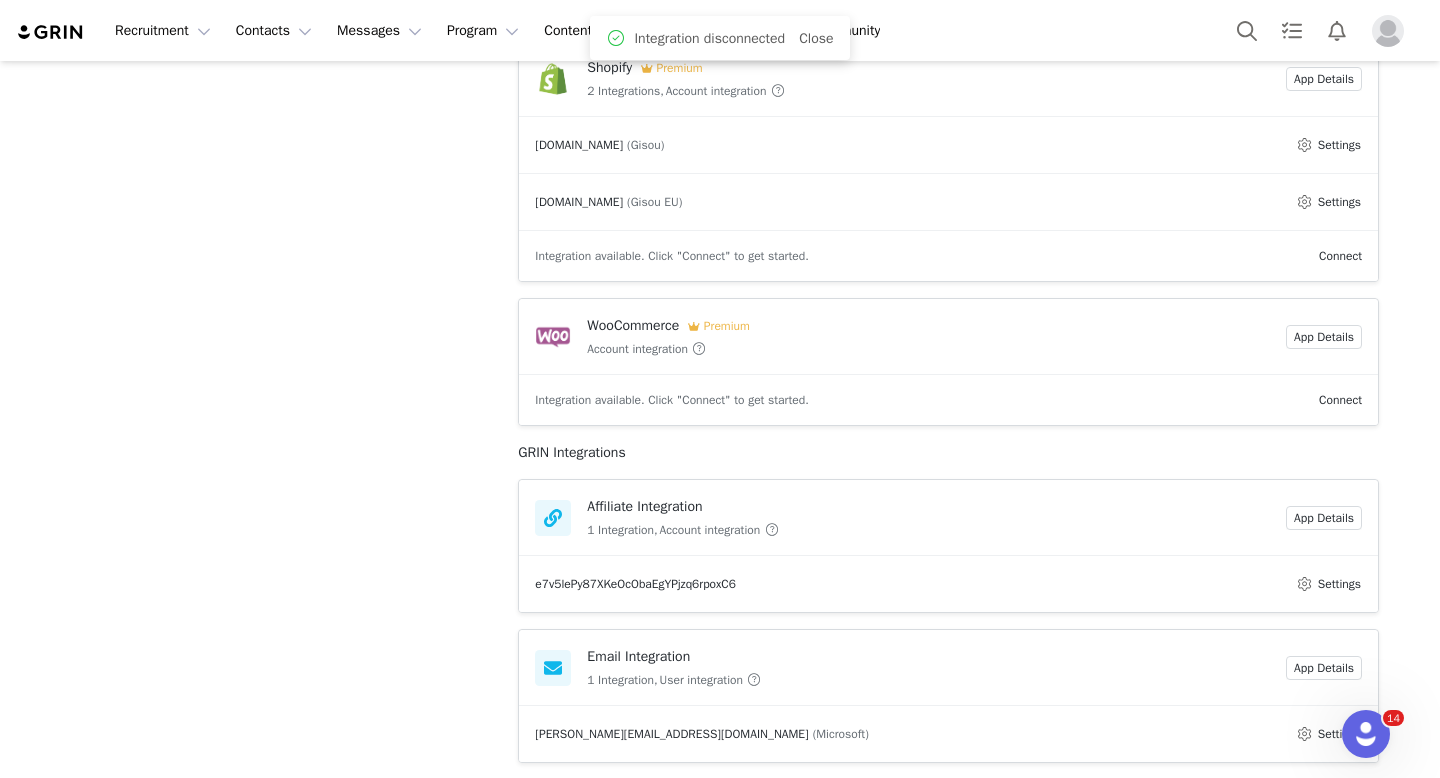 scroll, scrollTop: 842, scrollLeft: 0, axis: vertical 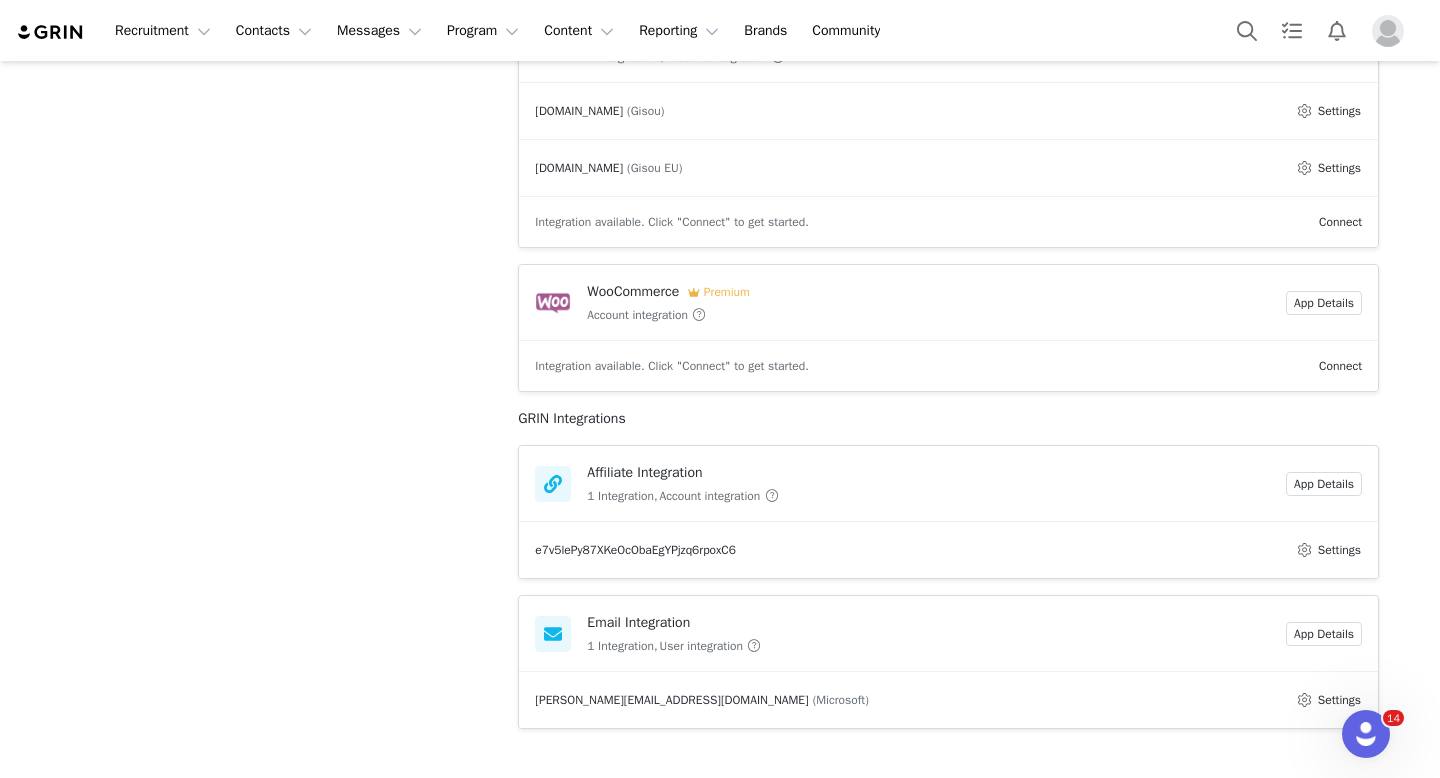click on "Email Integration     1 Integration,  User integration" at bounding box center [910, 633] 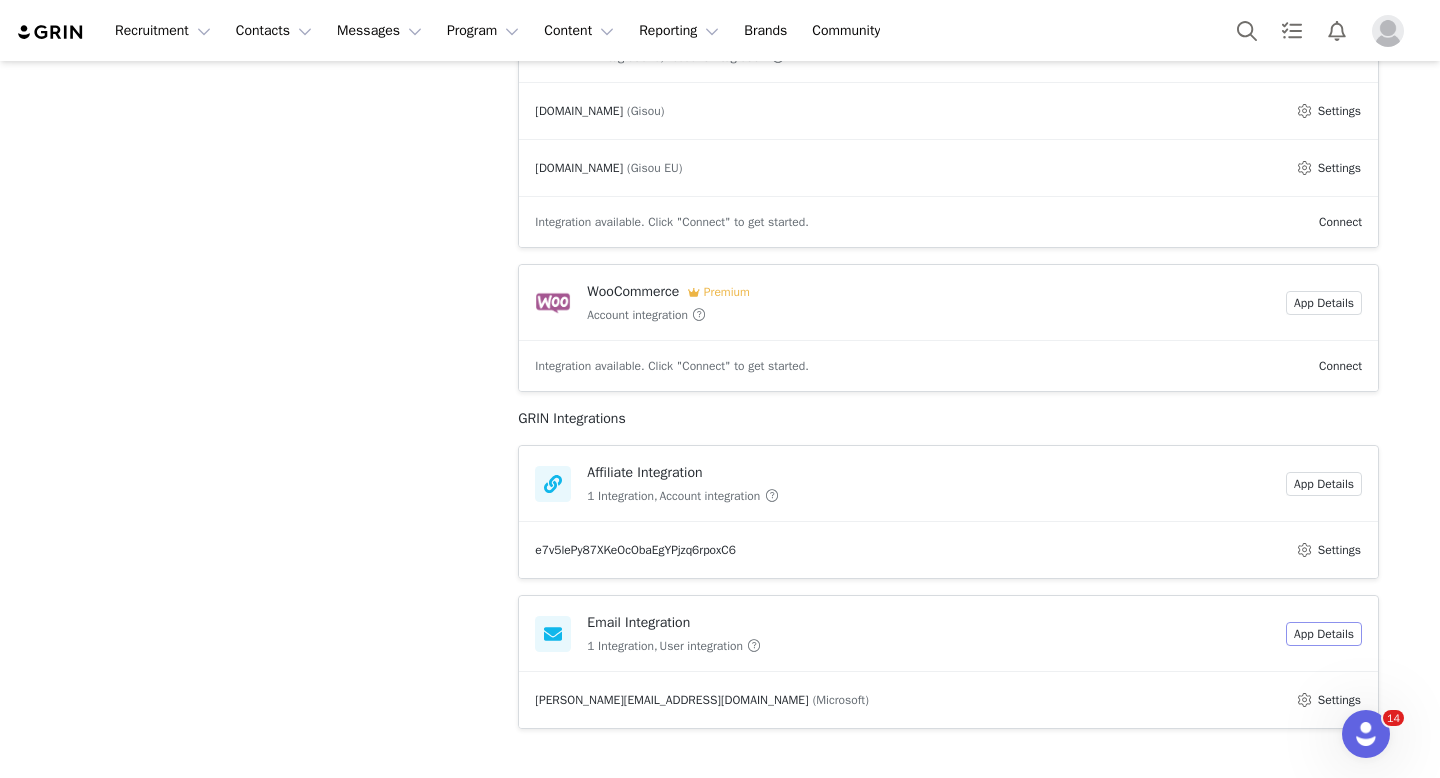 scroll, scrollTop: 839, scrollLeft: 0, axis: vertical 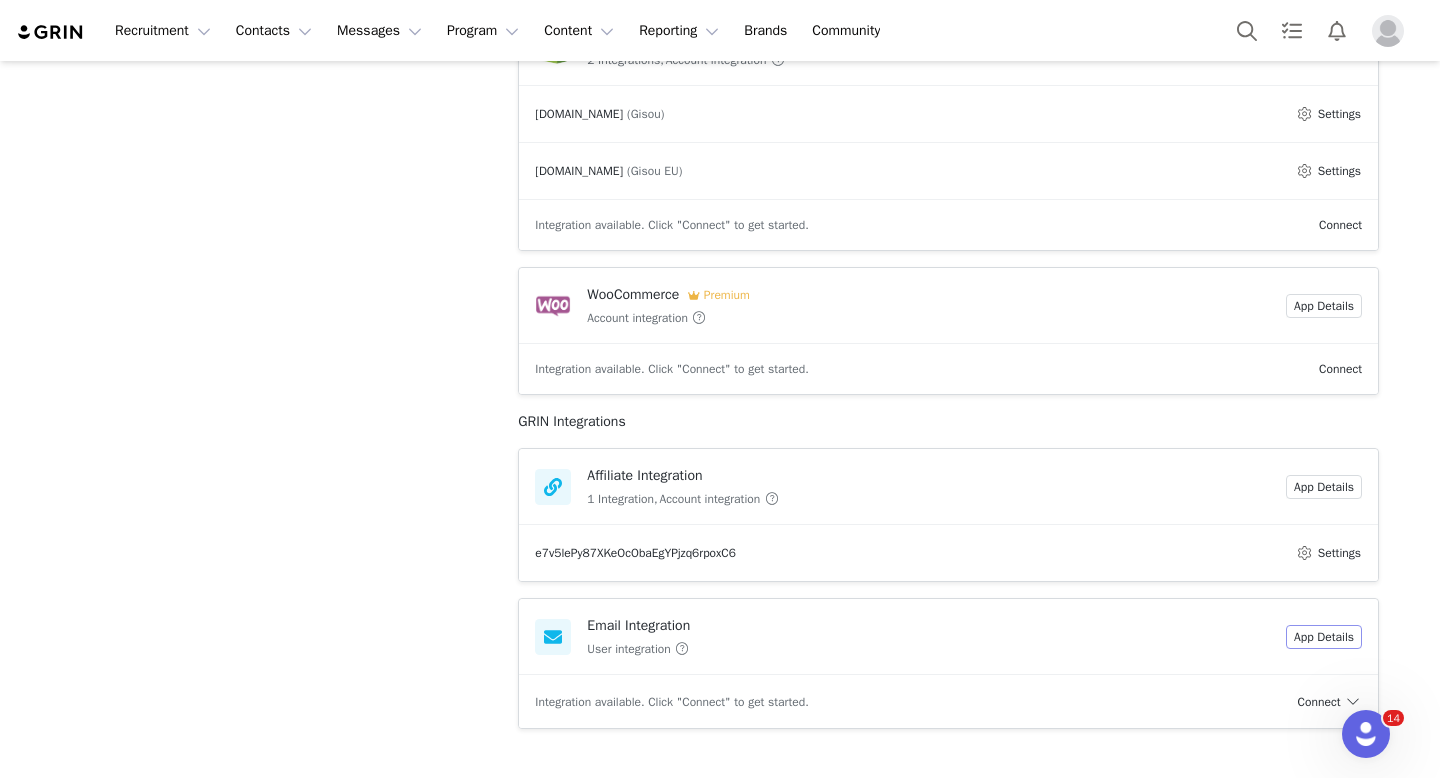 click on "App Details" at bounding box center [1324, 637] 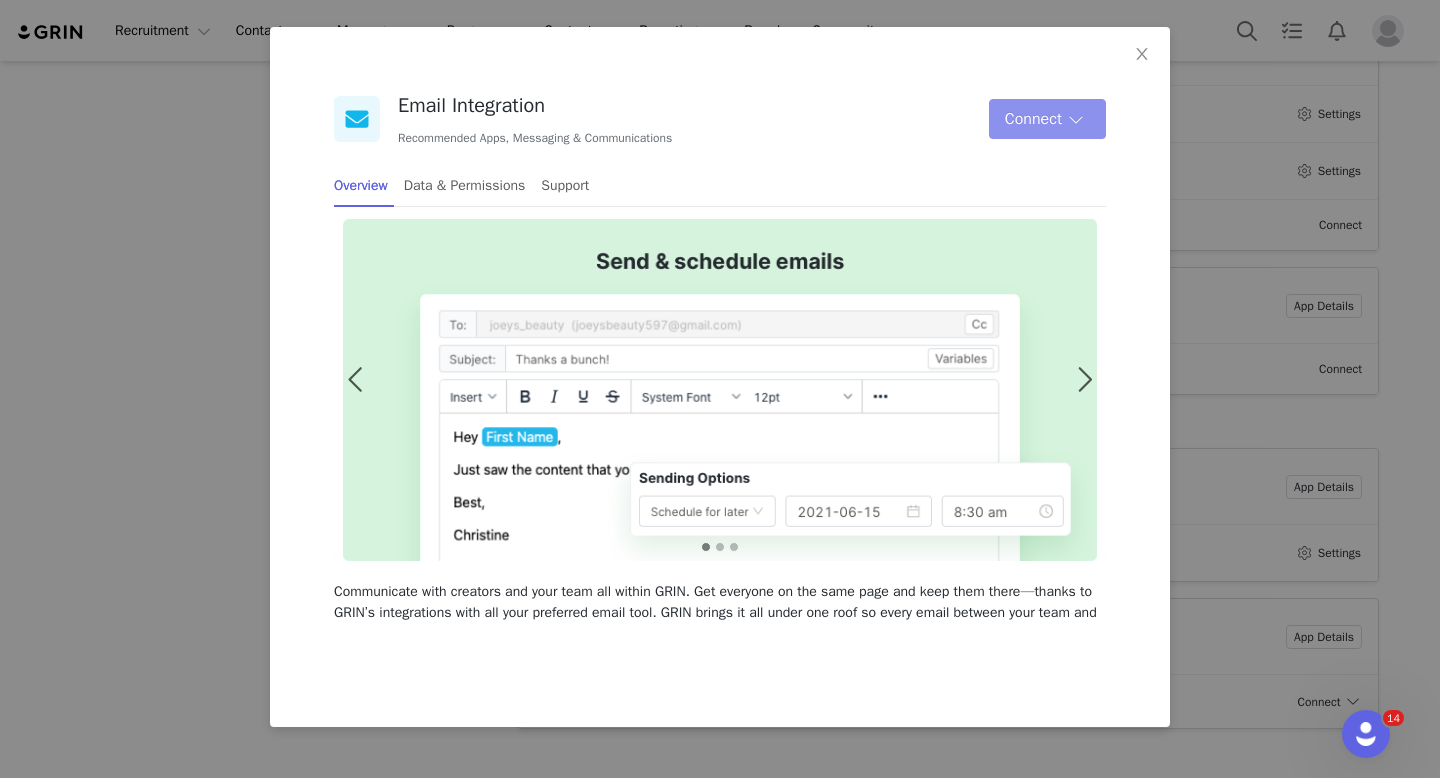 click on "Connect" at bounding box center (1047, 119) 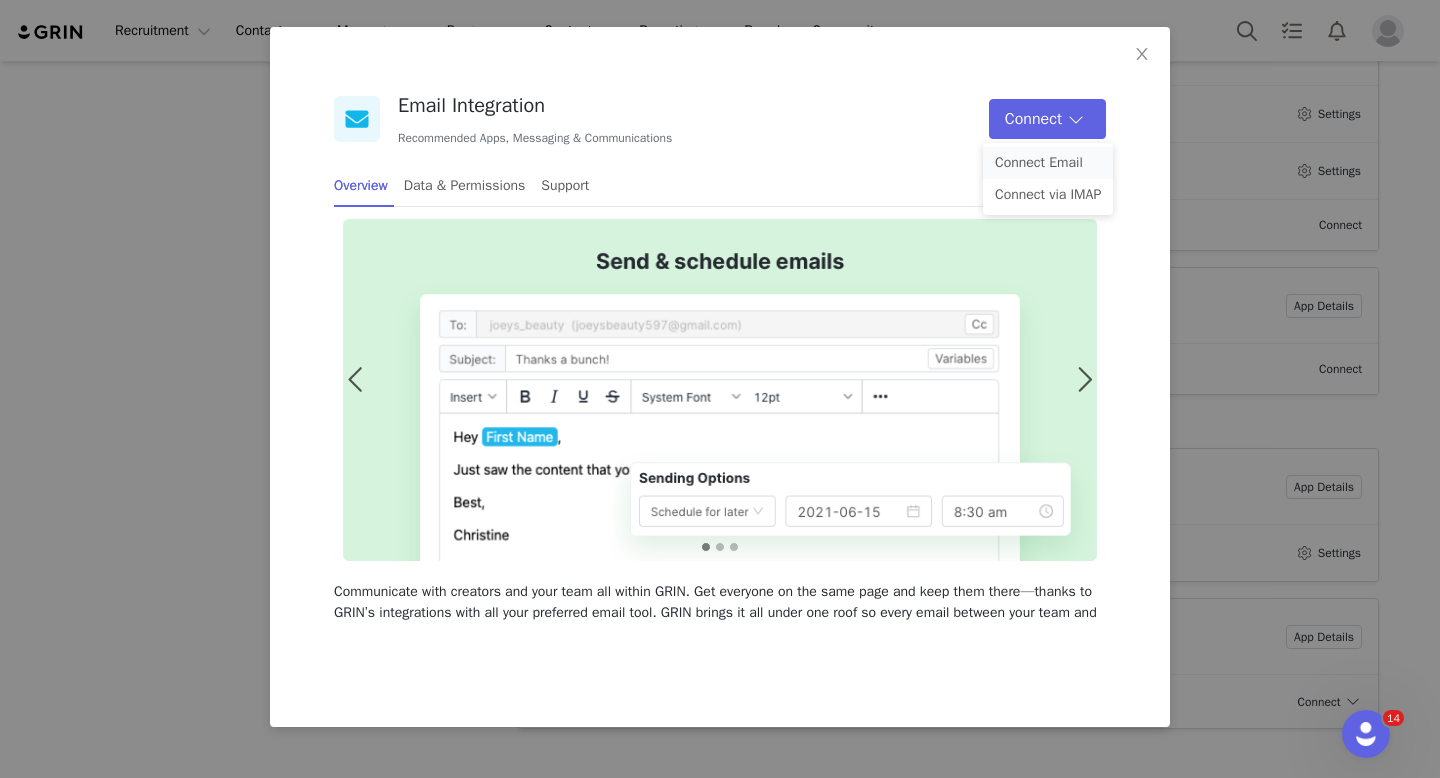 click on "Connect Email" at bounding box center (1048, 163) 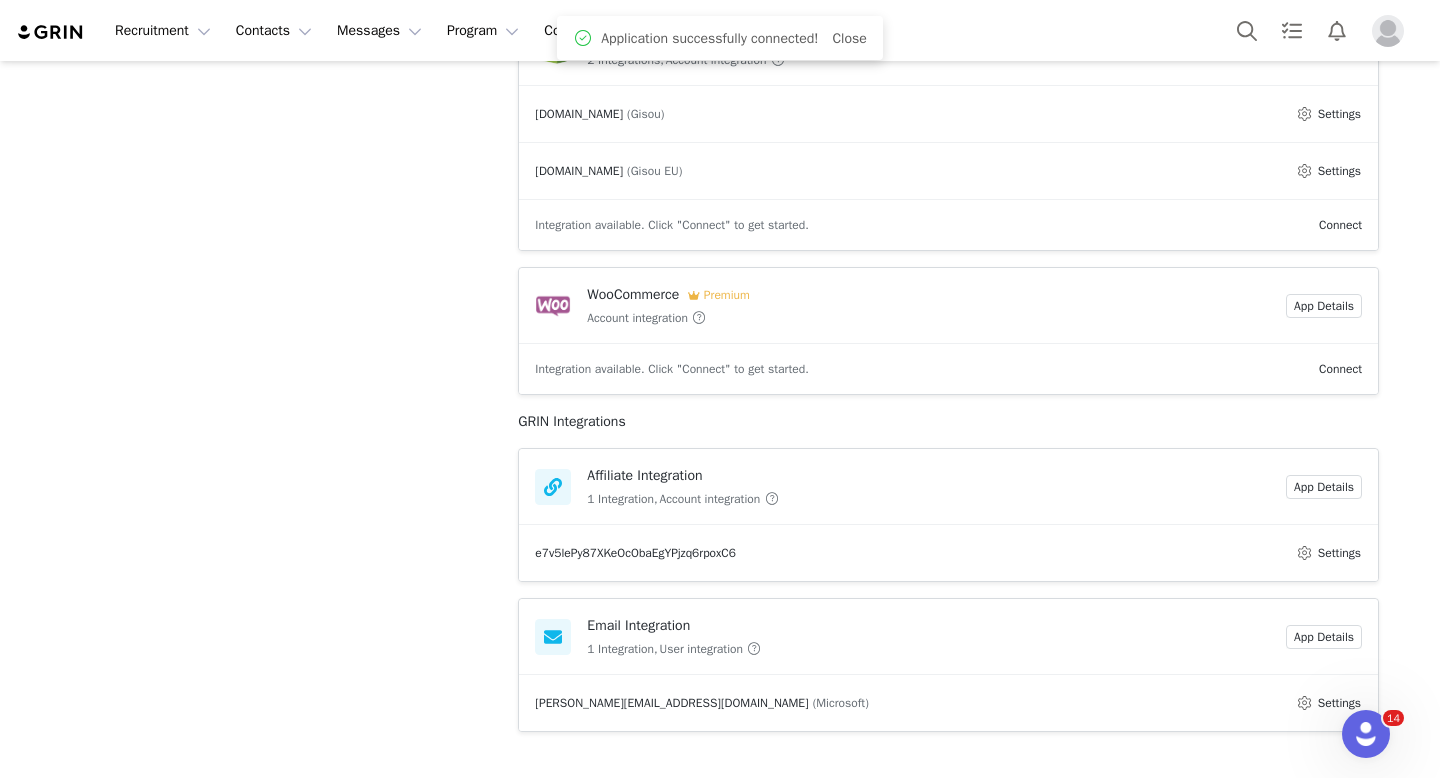scroll, scrollTop: 842, scrollLeft: 0, axis: vertical 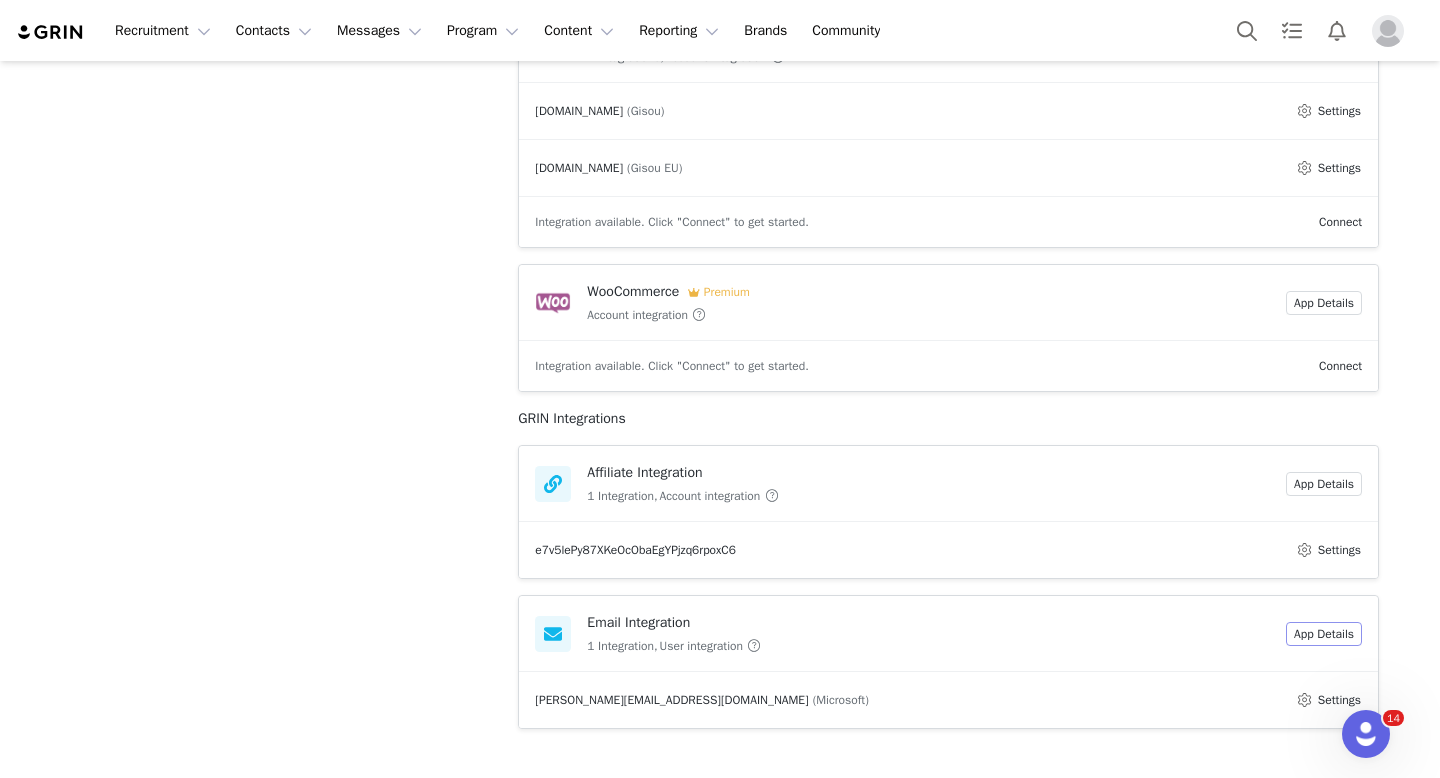 click on "App Details" at bounding box center (1324, 634) 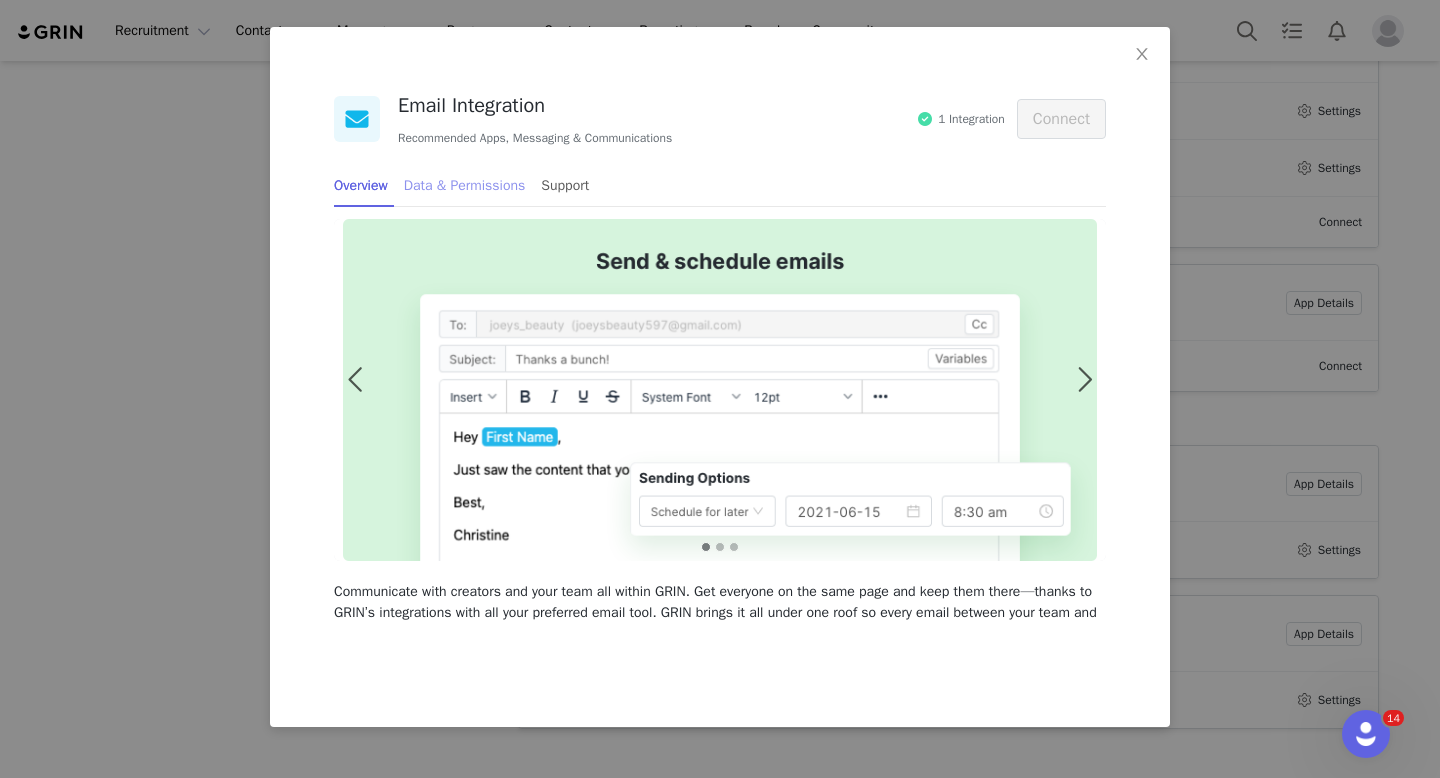 click on "Data & Permissions" at bounding box center (465, 185) 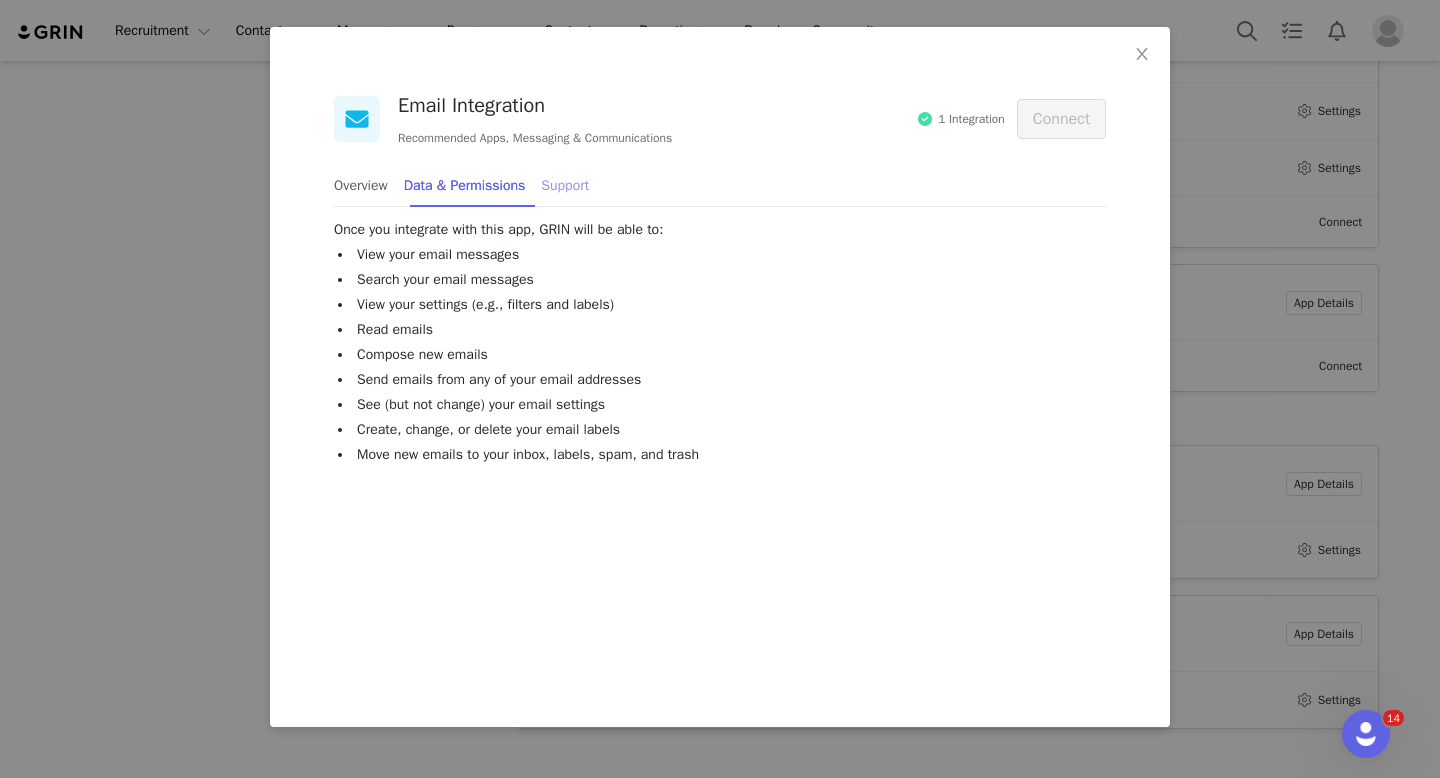 click on "Support" at bounding box center (565, 185) 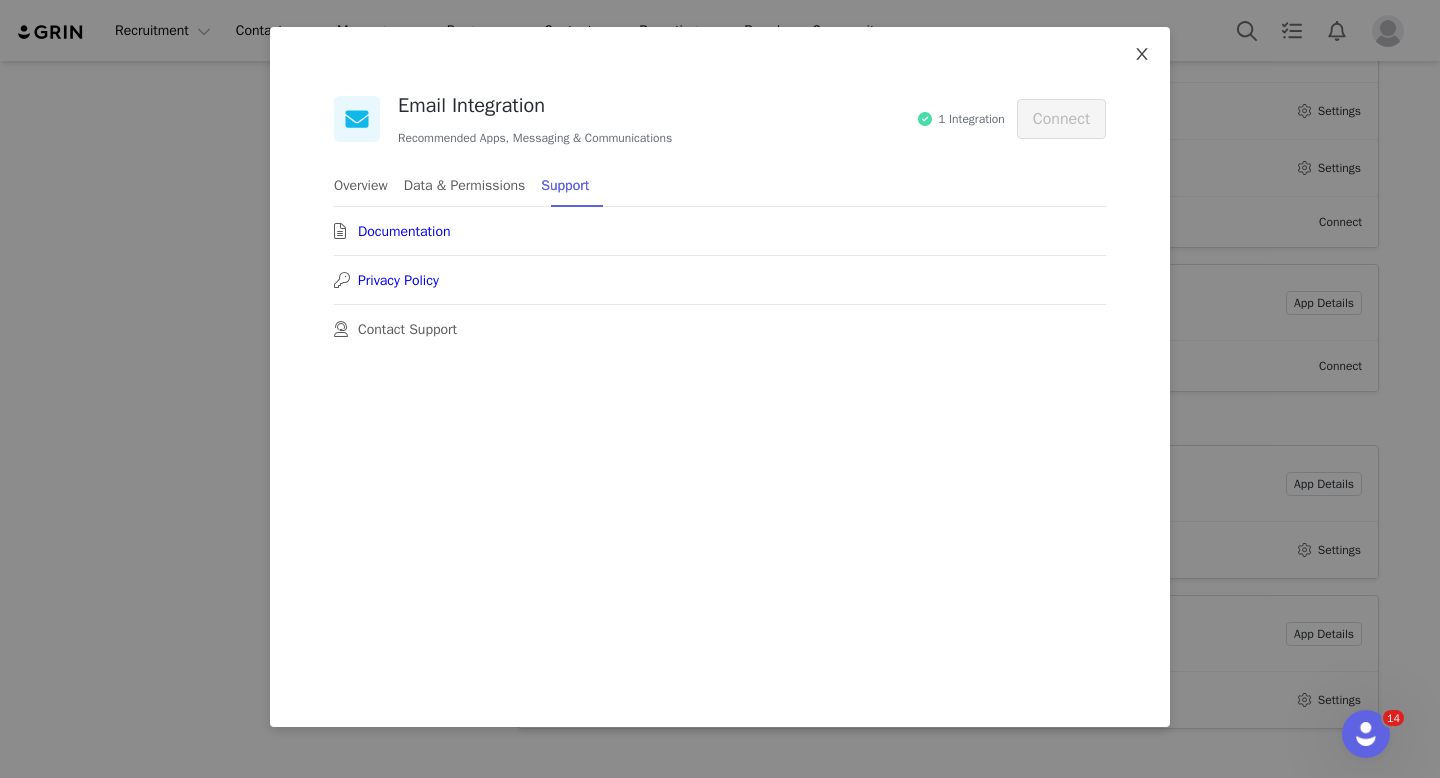 click 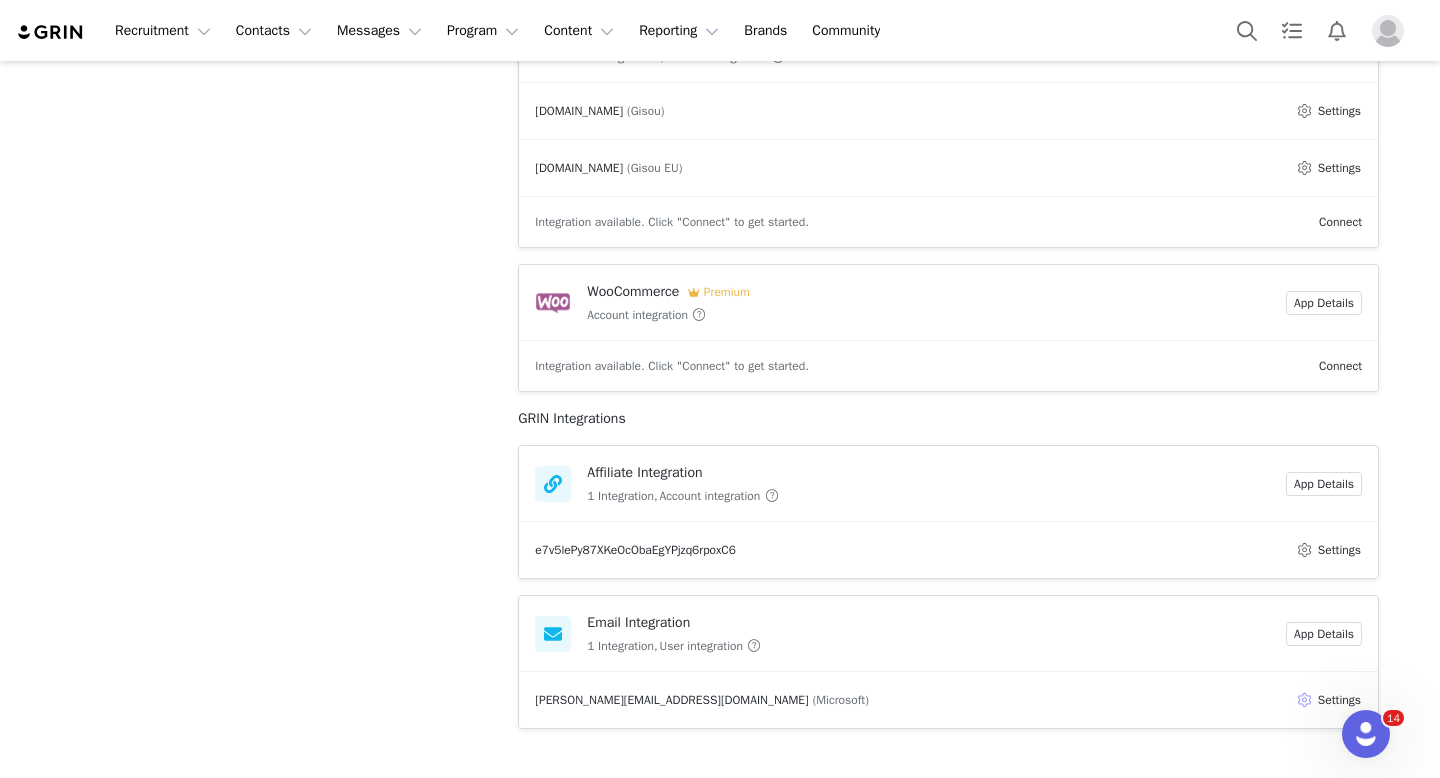 click on "Settings" at bounding box center (1328, 700) 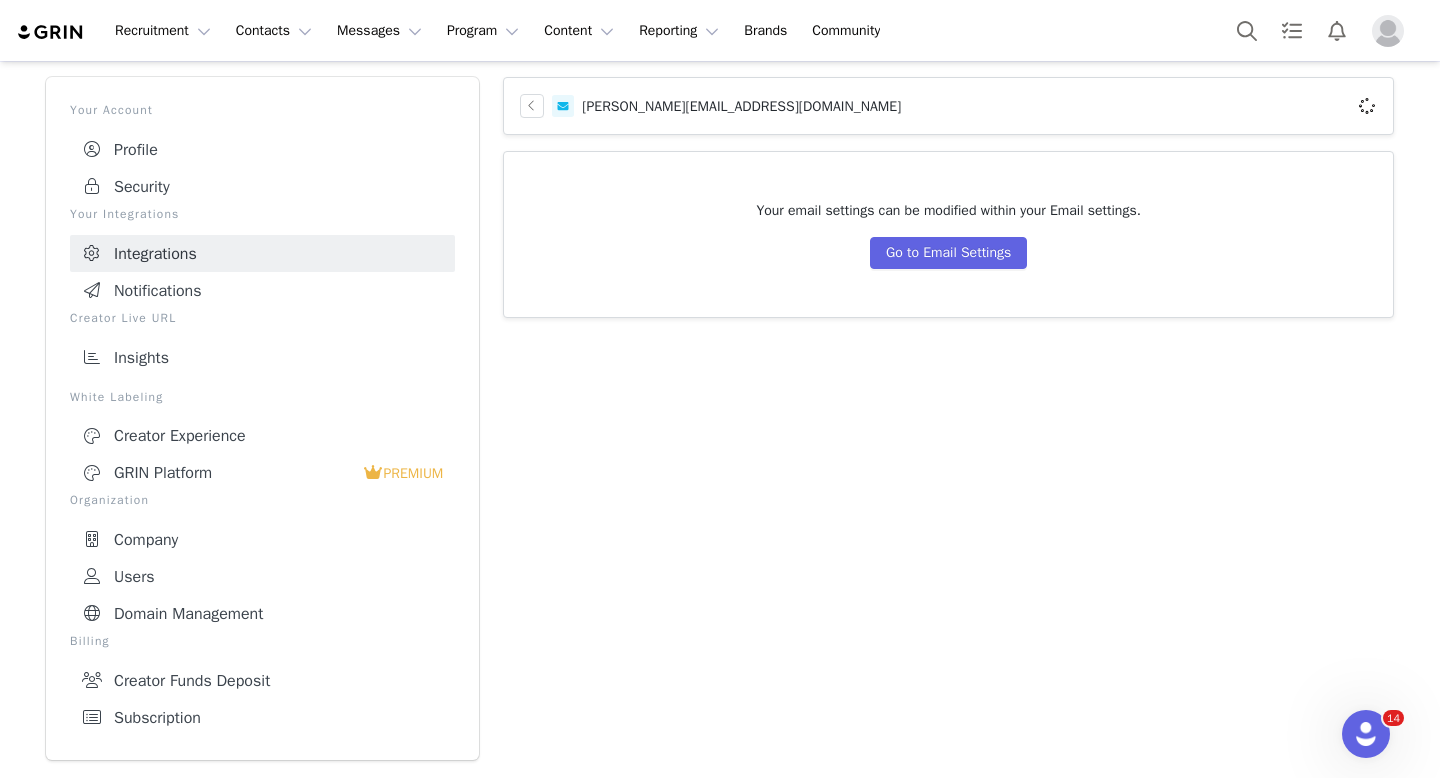 scroll, scrollTop: 68, scrollLeft: 0, axis: vertical 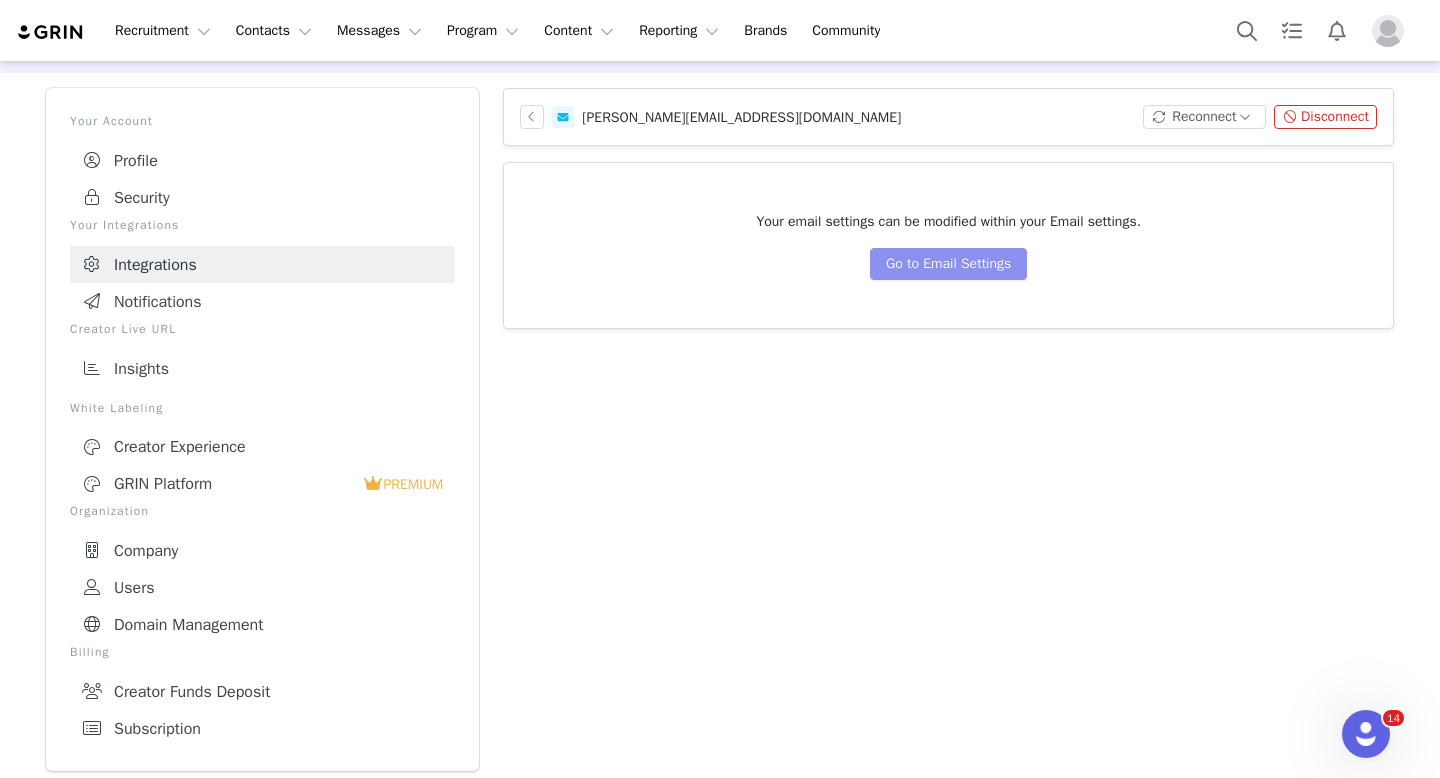 click on "Go to Email Settings" at bounding box center [948, 264] 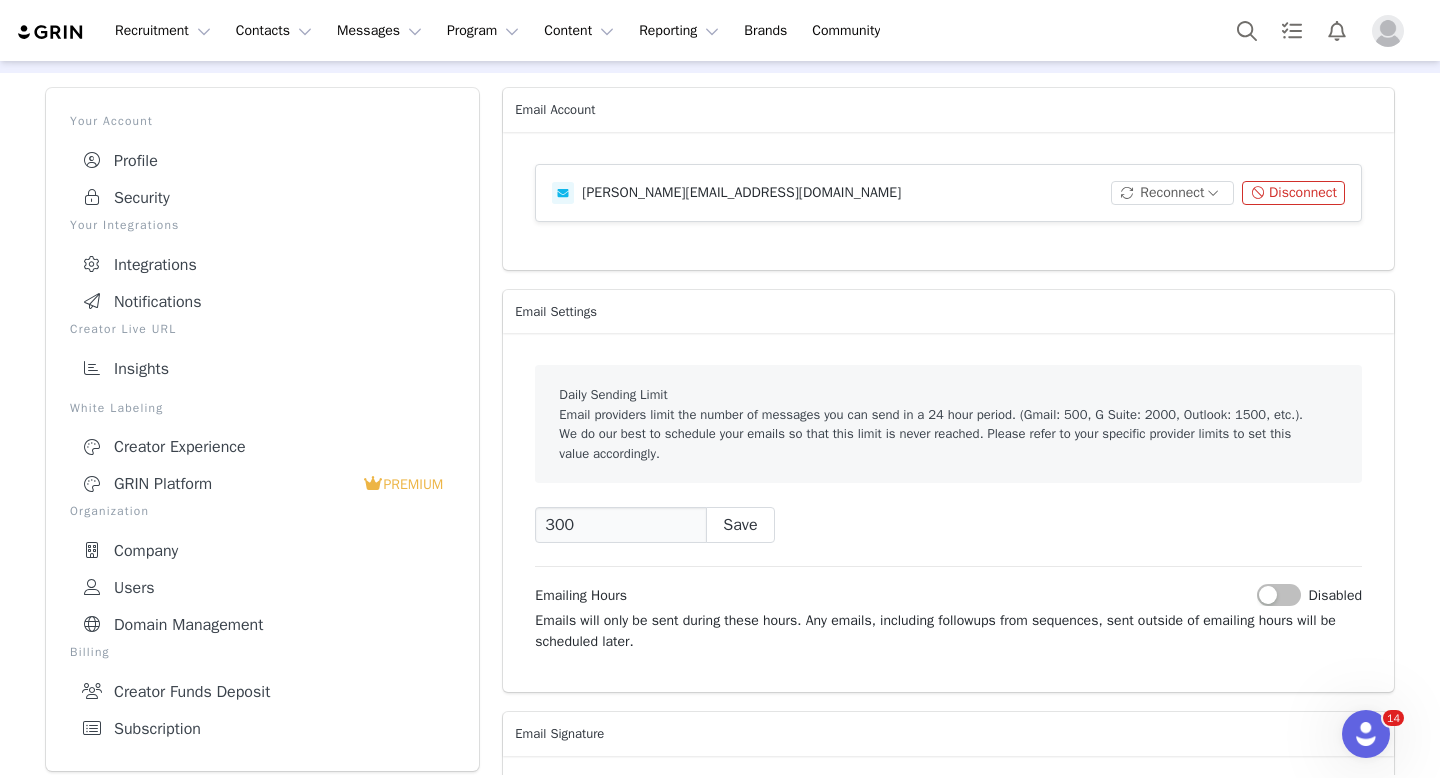 scroll, scrollTop: 0, scrollLeft: 0, axis: both 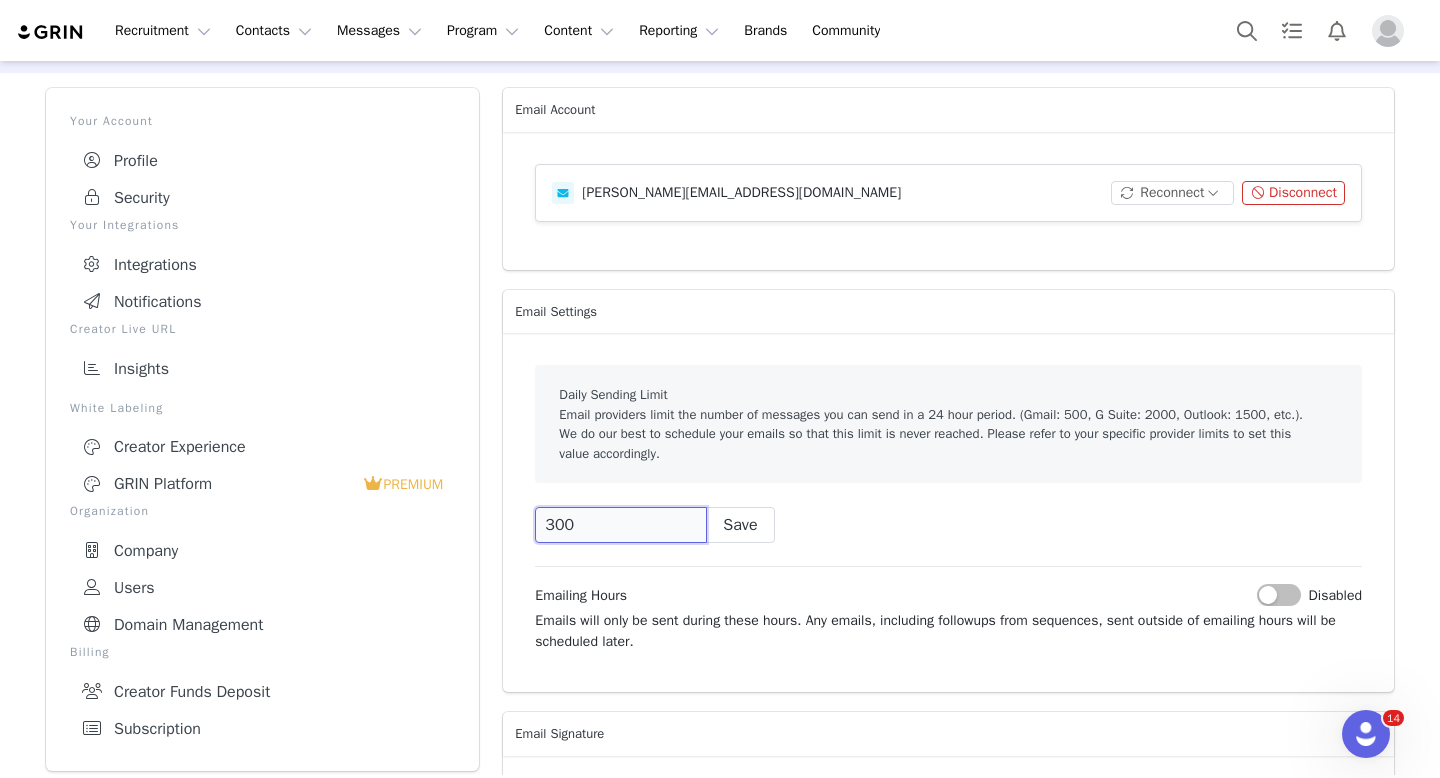 click on "300" at bounding box center (621, 525) 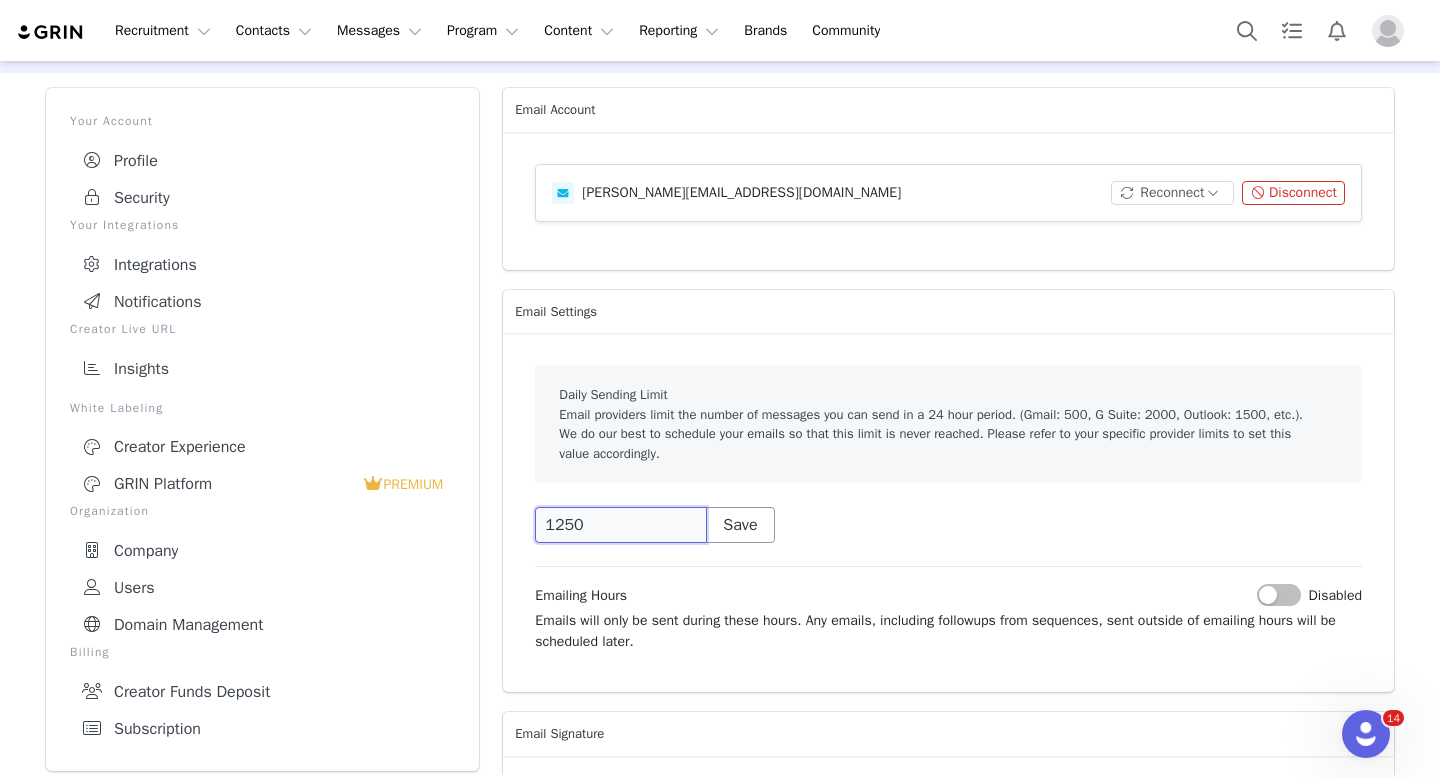 type on "1250" 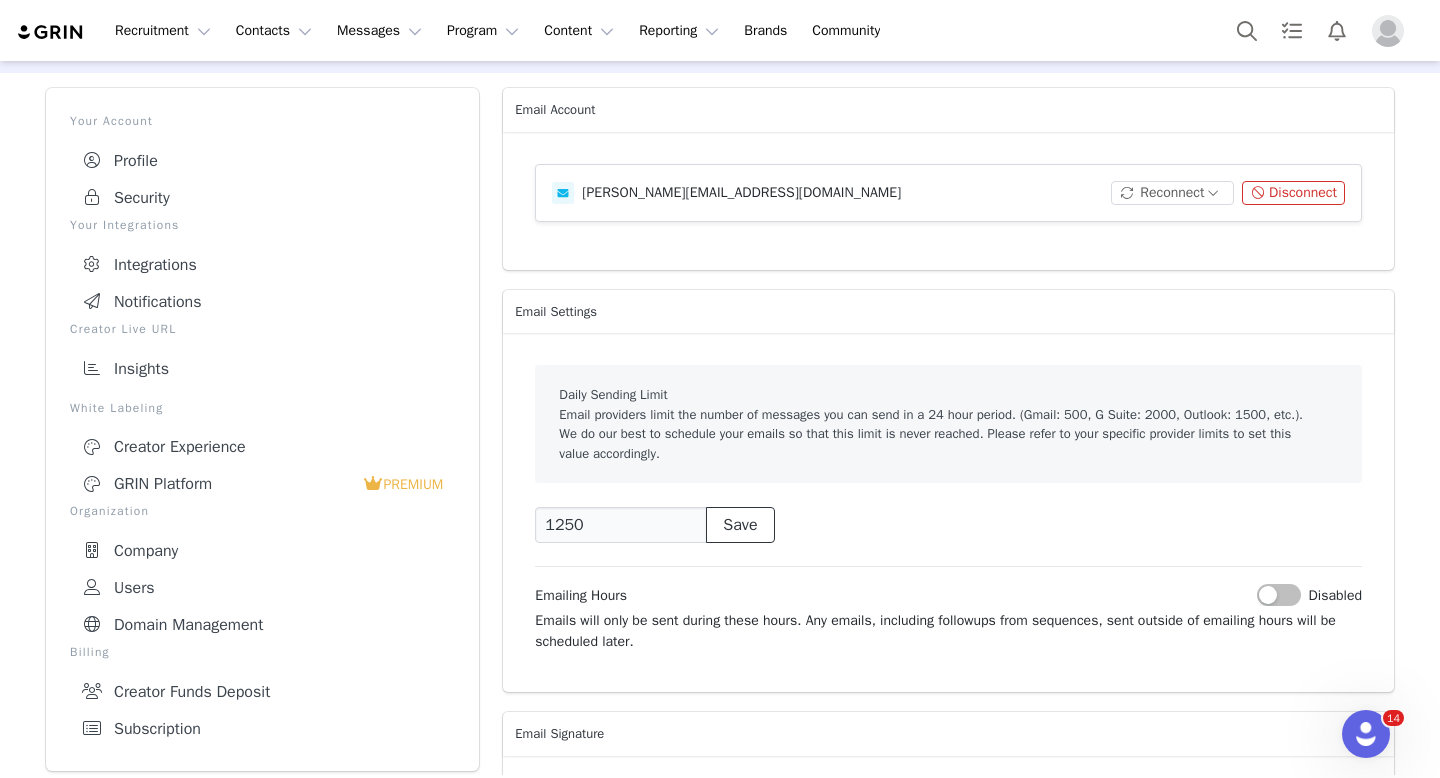 click on "Save" at bounding box center (740, 525) 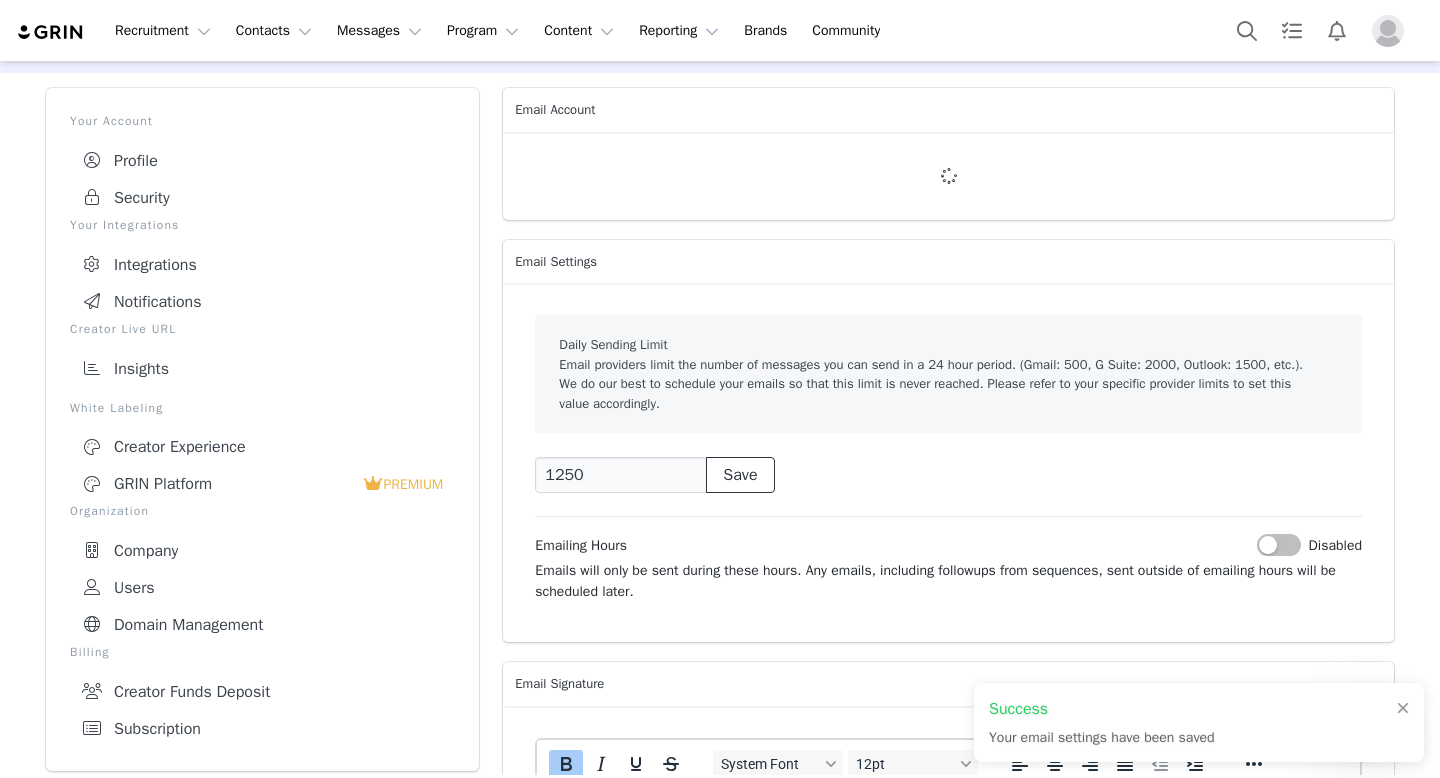 scroll, scrollTop: 235, scrollLeft: 0, axis: vertical 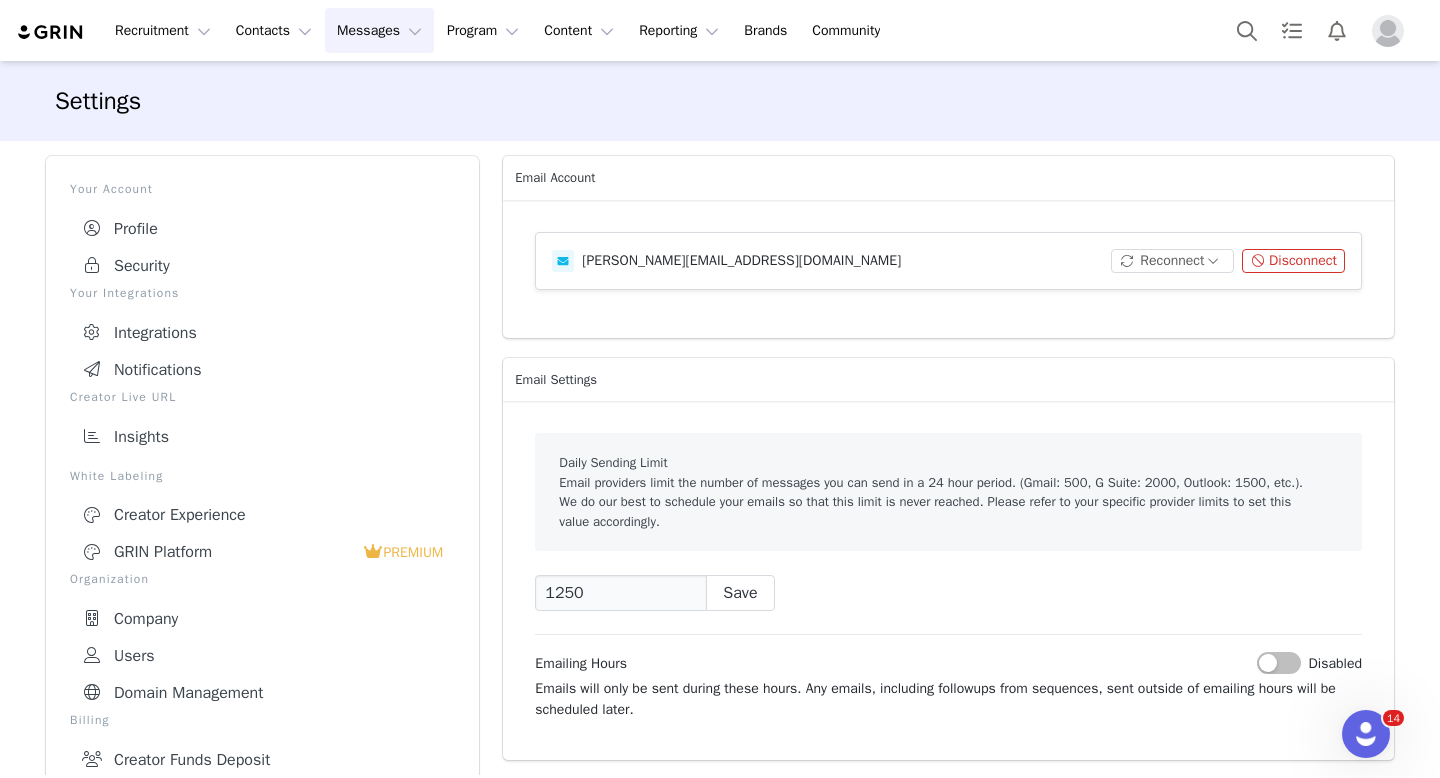 click on "Messages Messages" at bounding box center [379, 30] 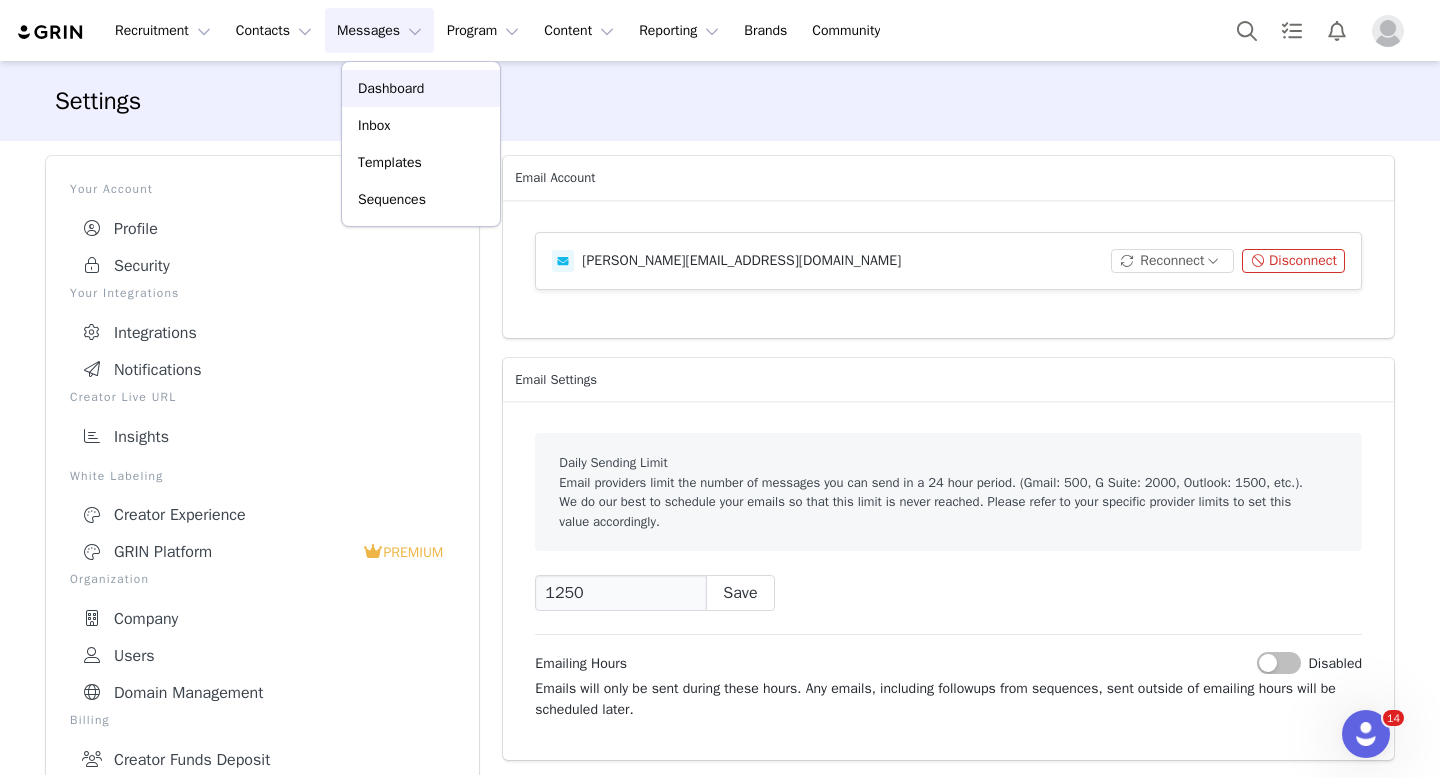 click on "Dashboard" at bounding box center (391, 88) 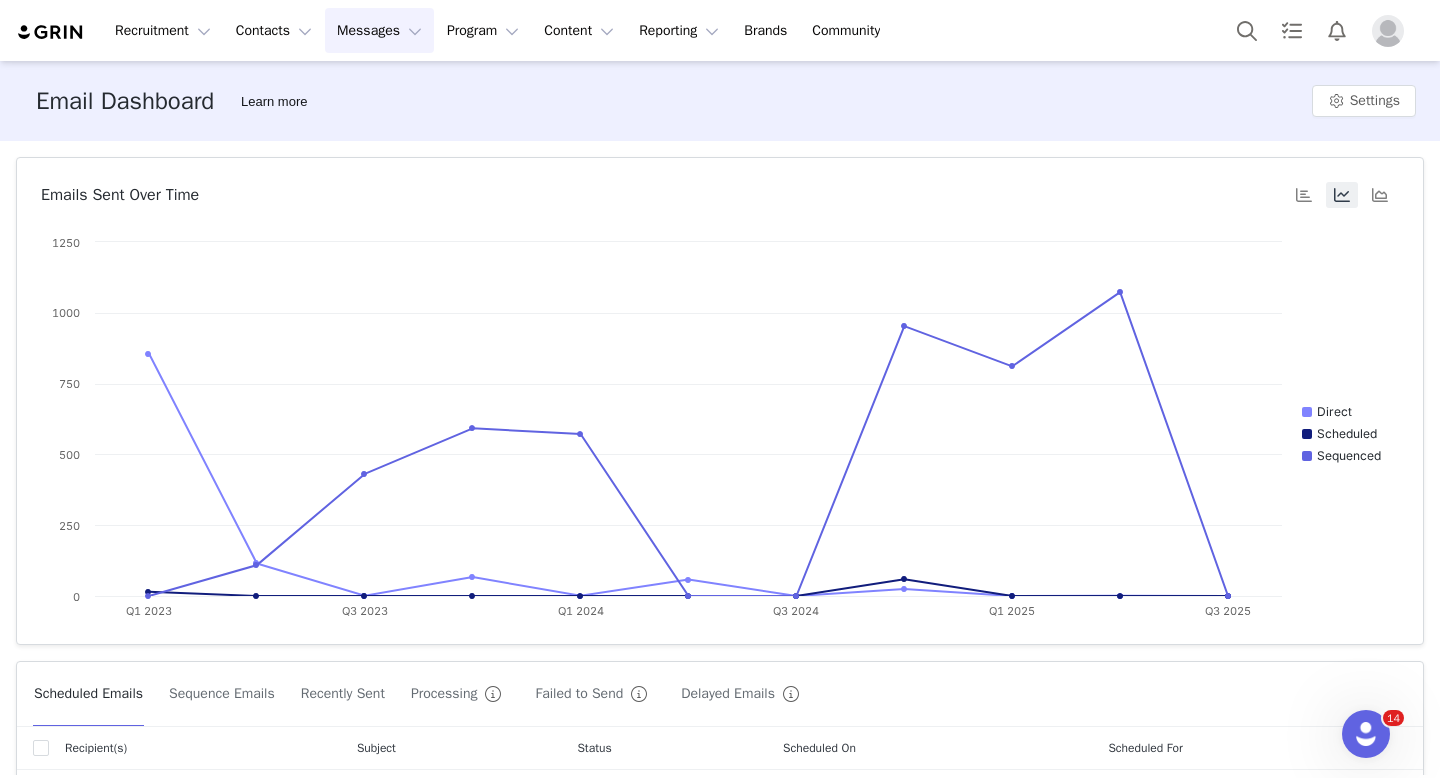 click on "Messages Messages" at bounding box center [379, 30] 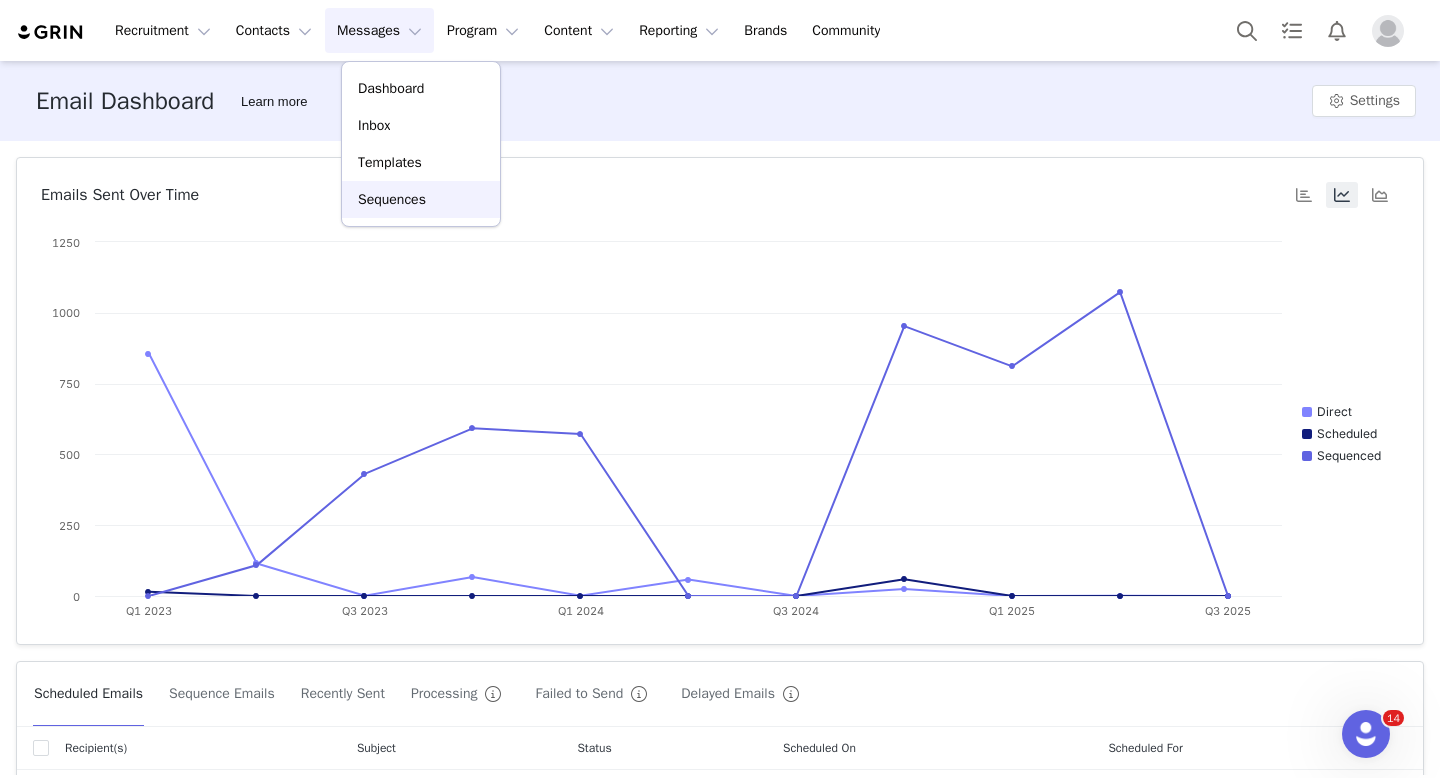 click on "Sequences" at bounding box center (392, 199) 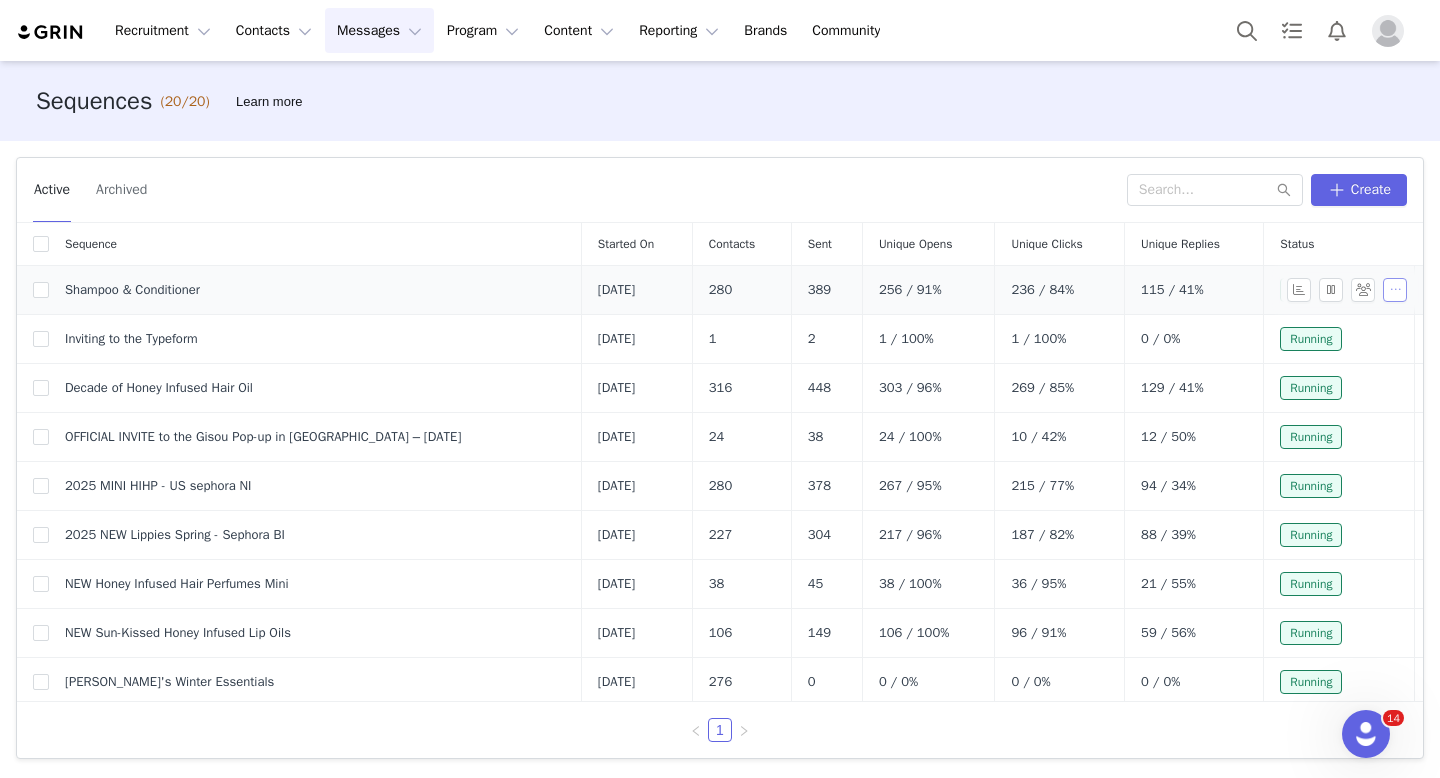 click at bounding box center (1395, 290) 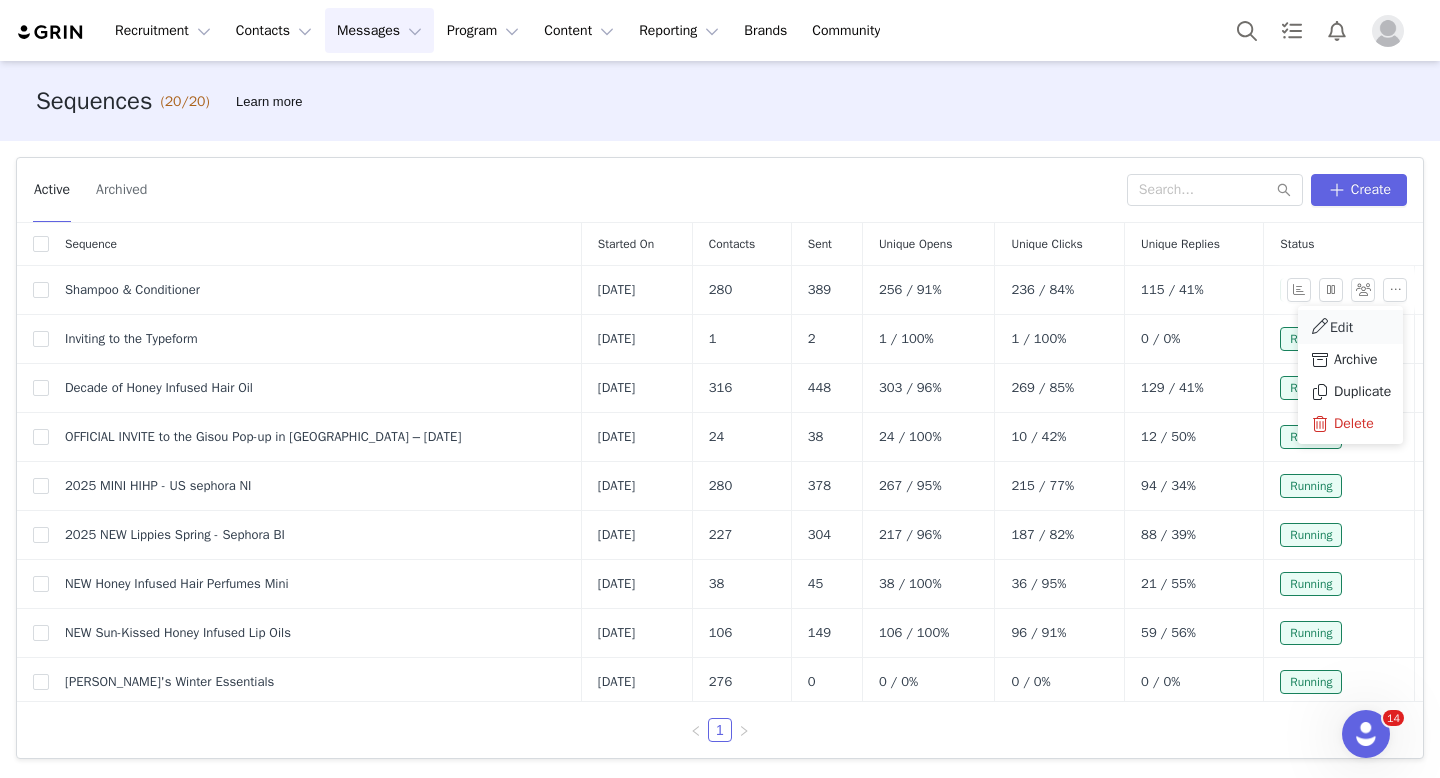 click on "Edit" at bounding box center [1341, 327] 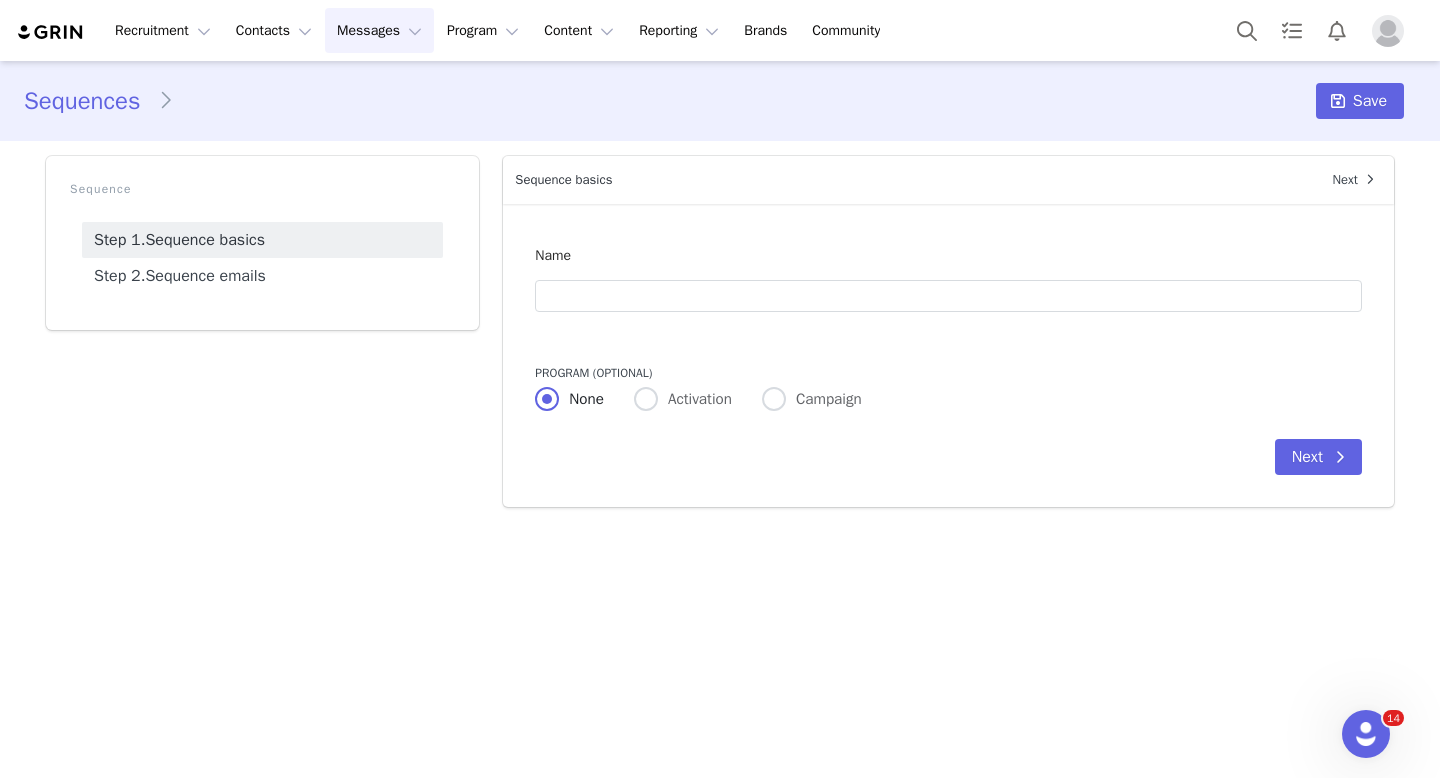 type on "Shampoo & Conditioner" 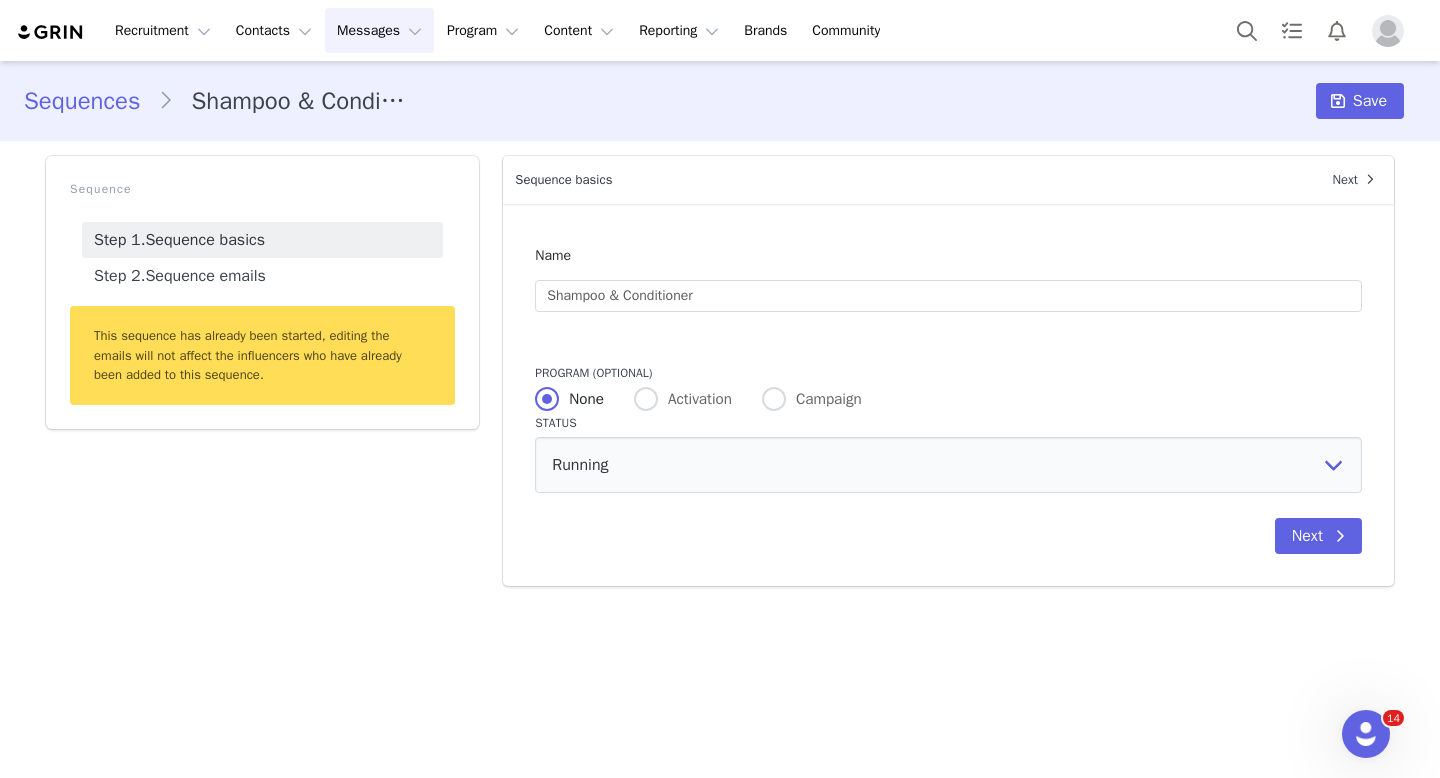 scroll, scrollTop: 0, scrollLeft: 0, axis: both 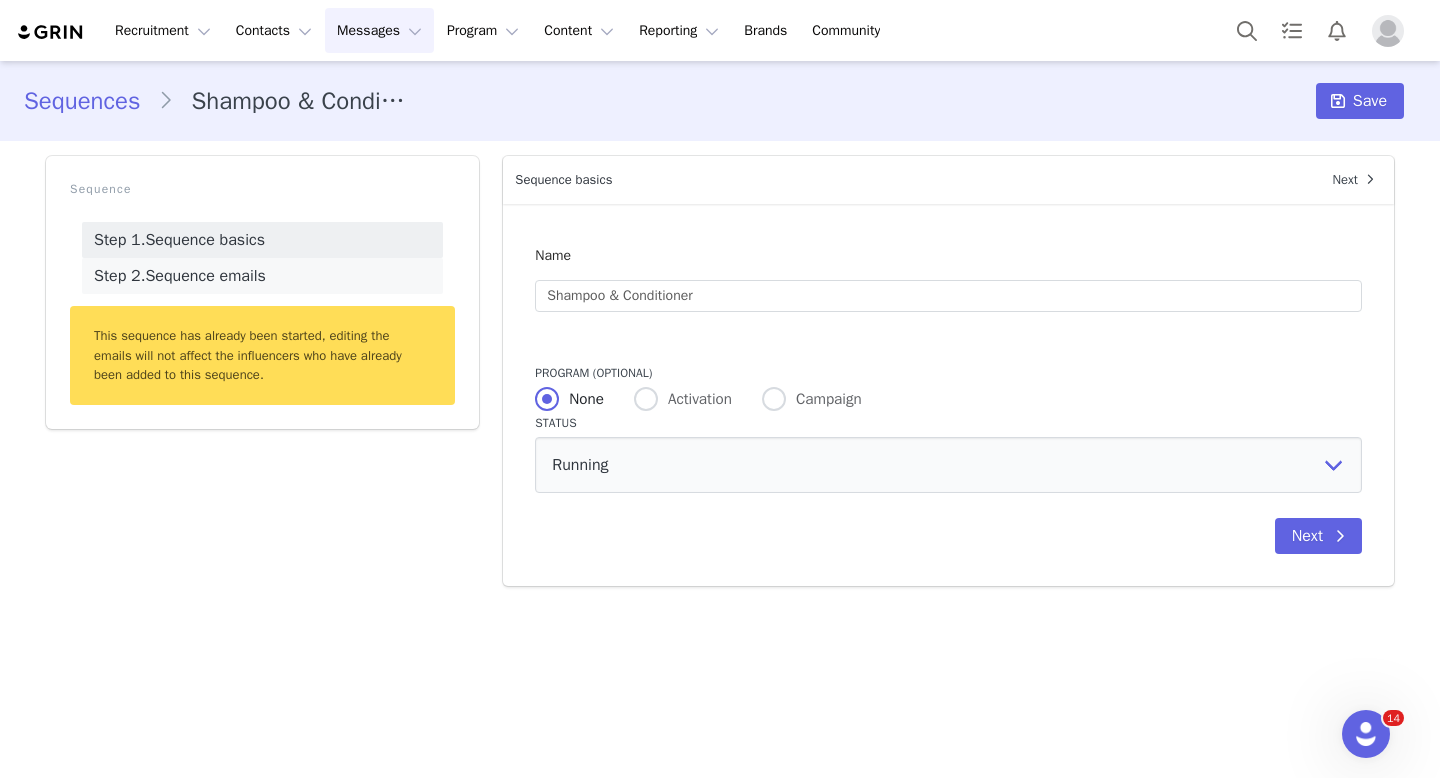 click on "Step 2.  Sequence emails" at bounding box center (262, 276) 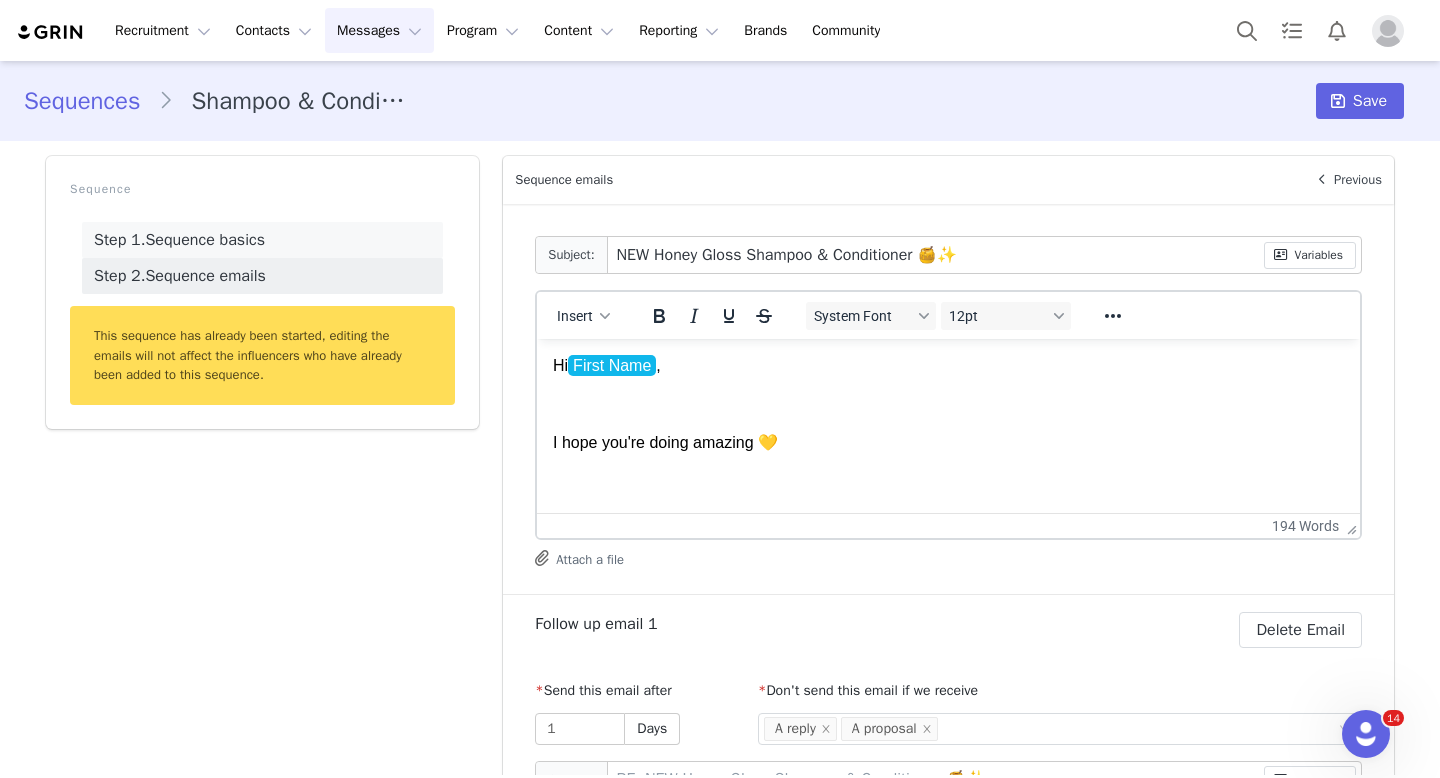 click on "Step 1.  Sequence basics" at bounding box center [262, 240] 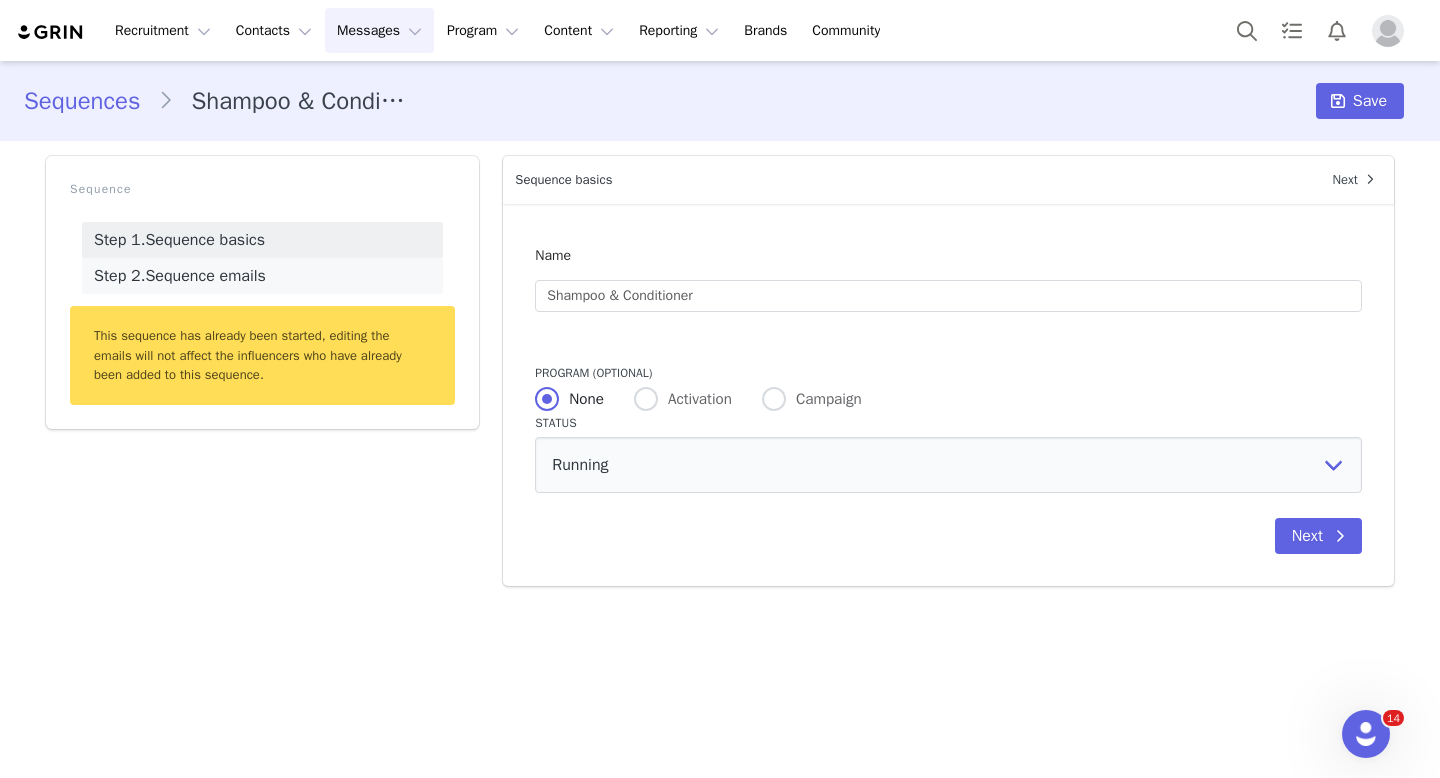 click on "Step 2.  Sequence emails" at bounding box center (262, 276) 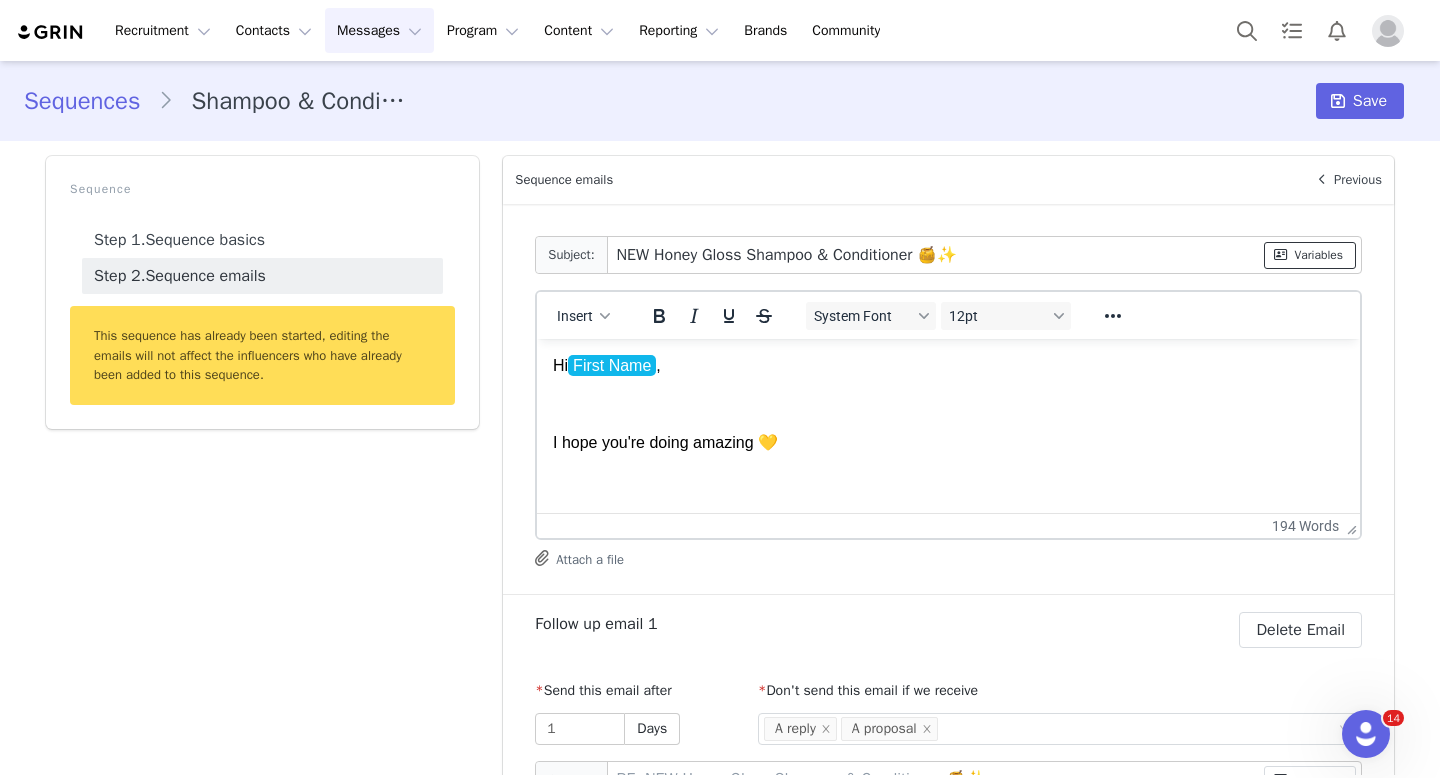 click at bounding box center [1281, 255] 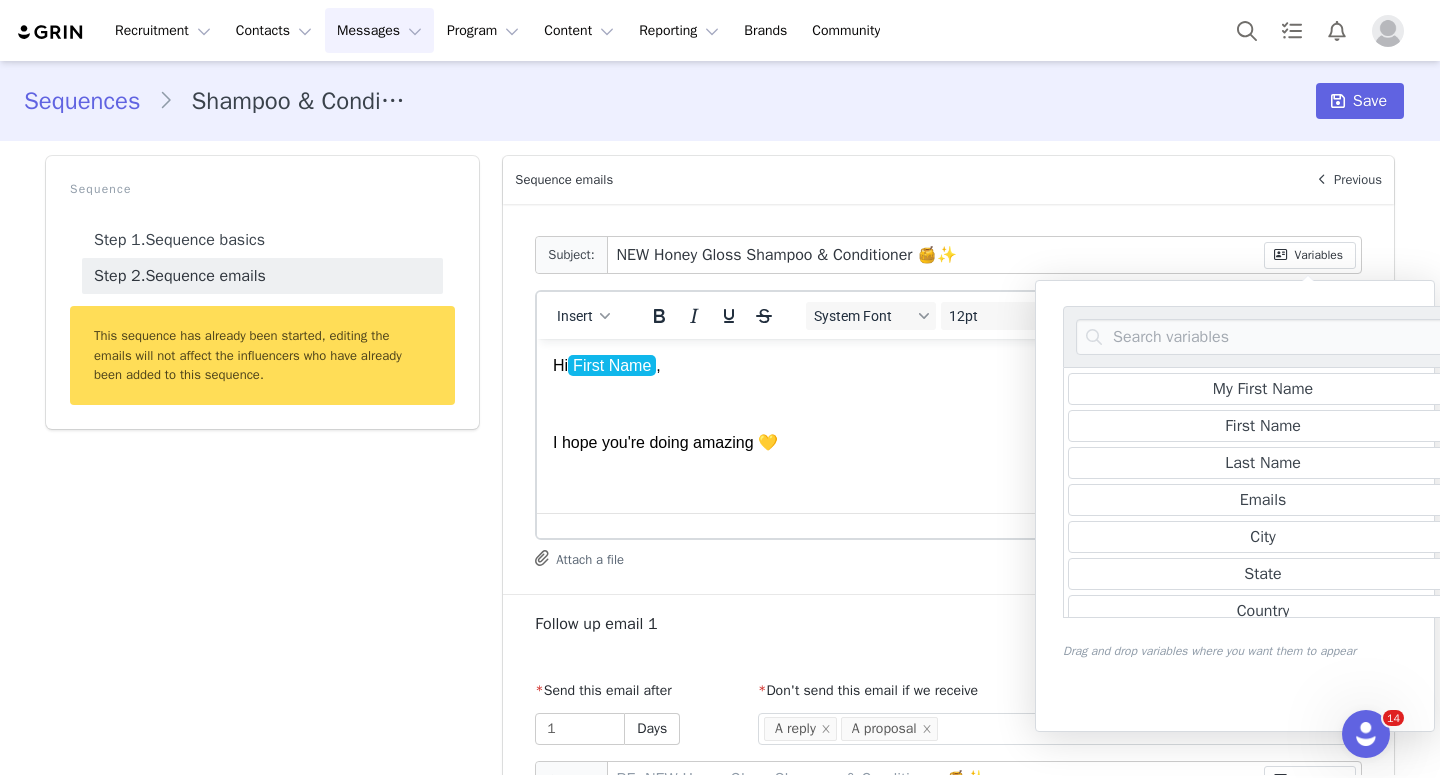 click on "Sequences Shampoo & Conditioner Save" at bounding box center (720, 101) 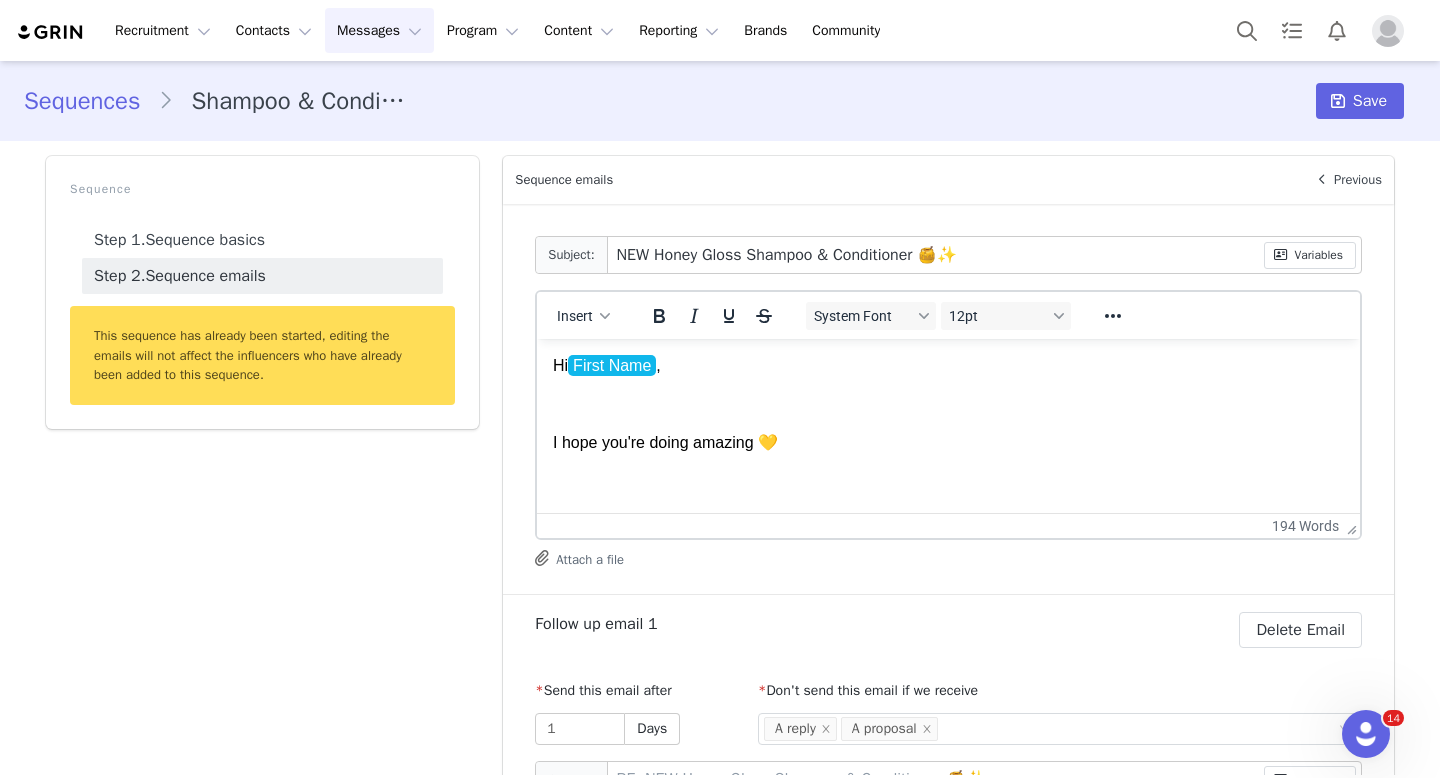 click on "Sequence emails" at bounding box center [900, 180] 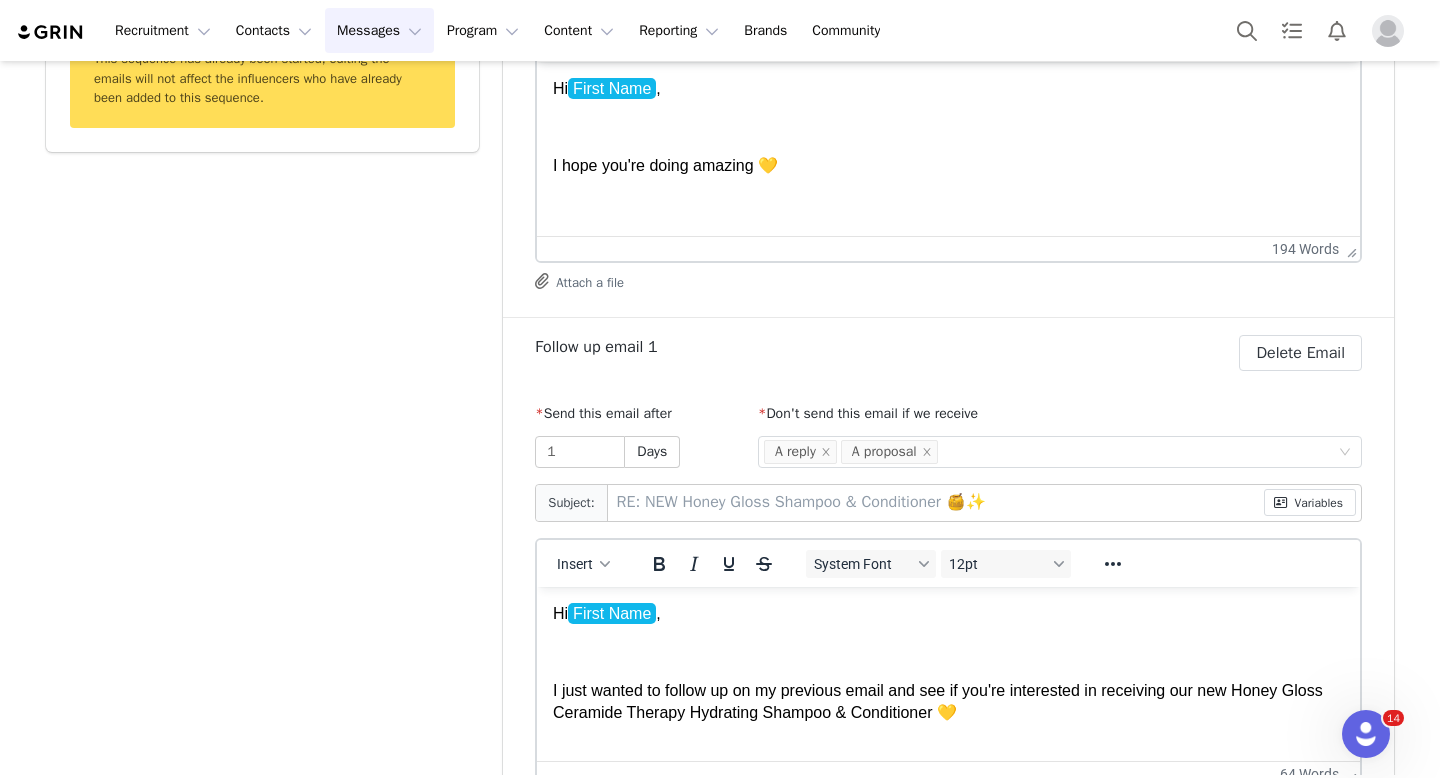 scroll, scrollTop: 0, scrollLeft: 0, axis: both 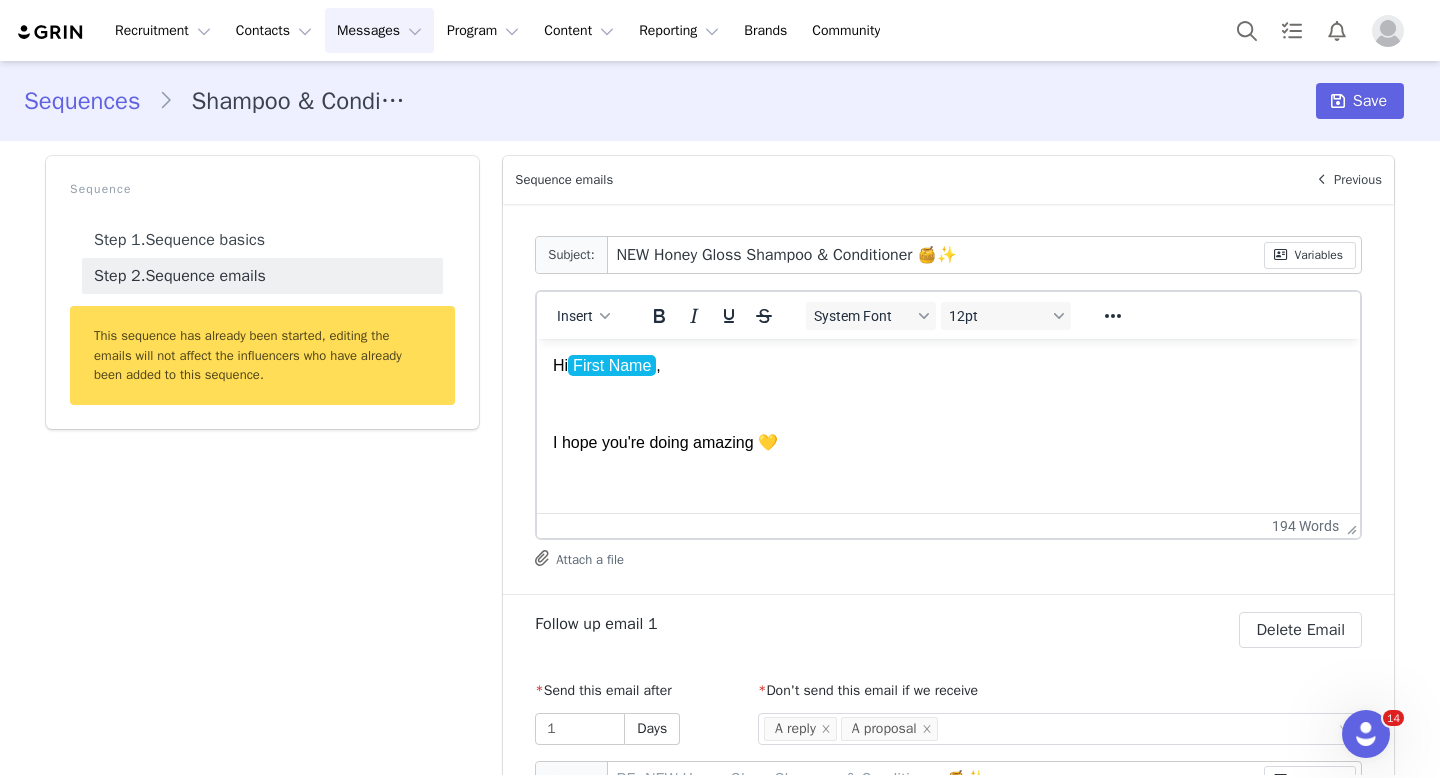 click on "Messages Messages" at bounding box center [379, 30] 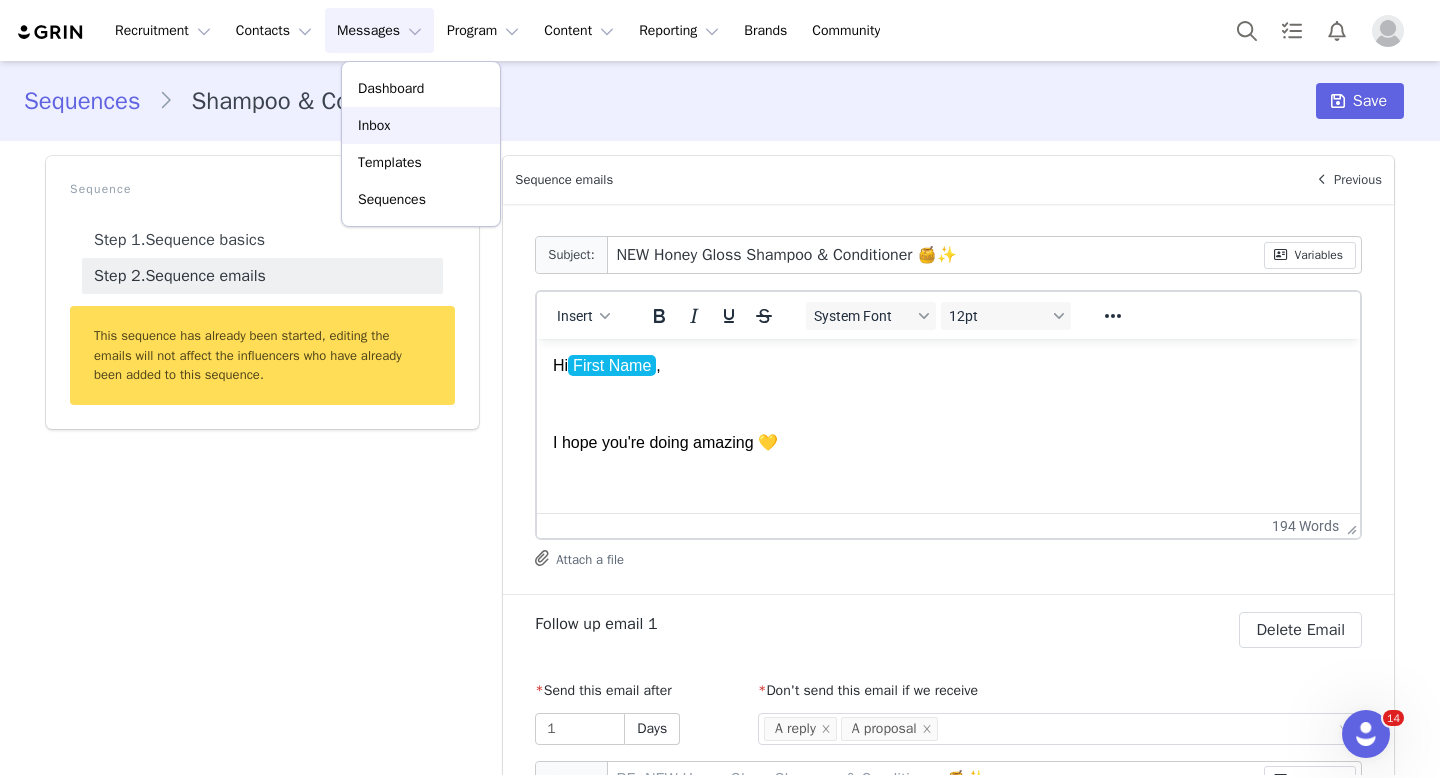 click on "Inbox" at bounding box center [421, 125] 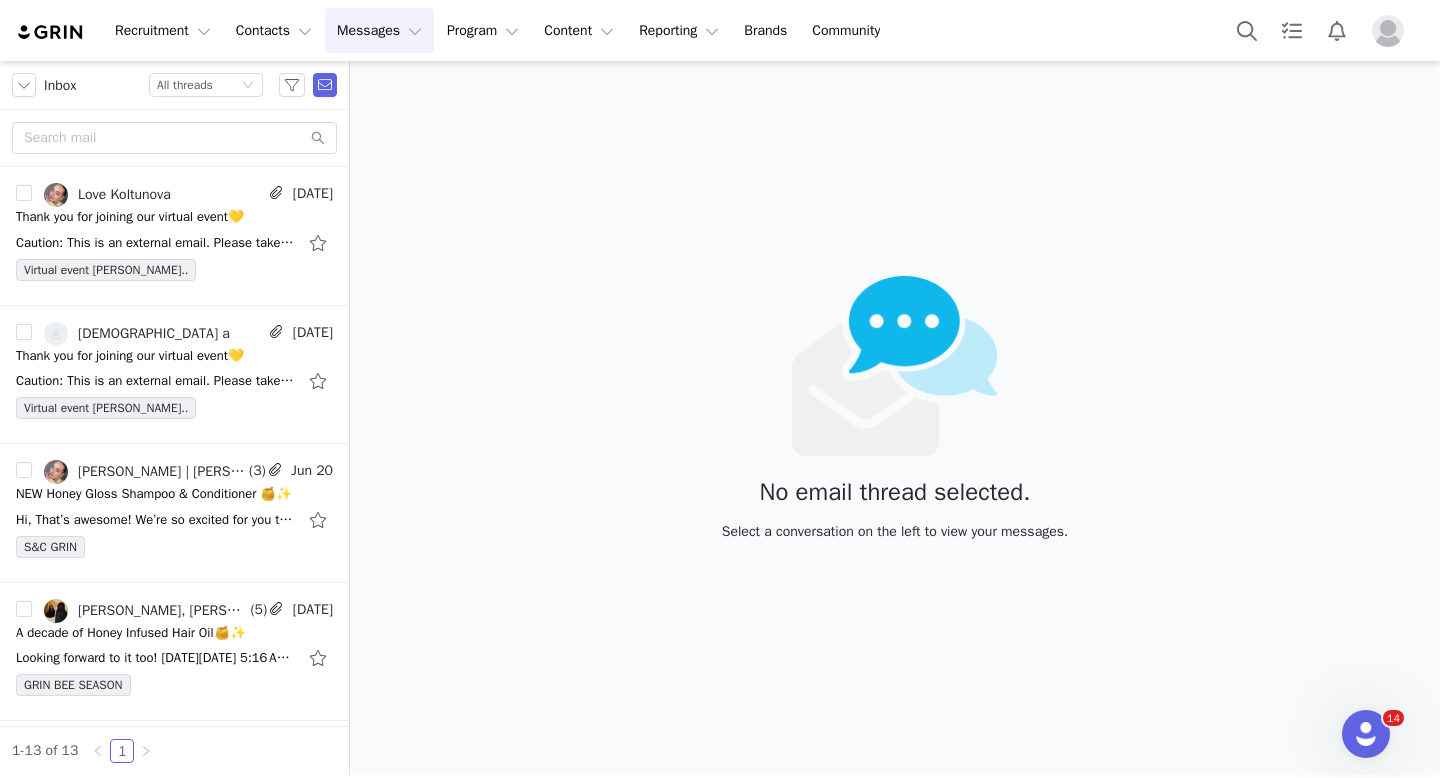 click on "Messages Messages" at bounding box center [379, 30] 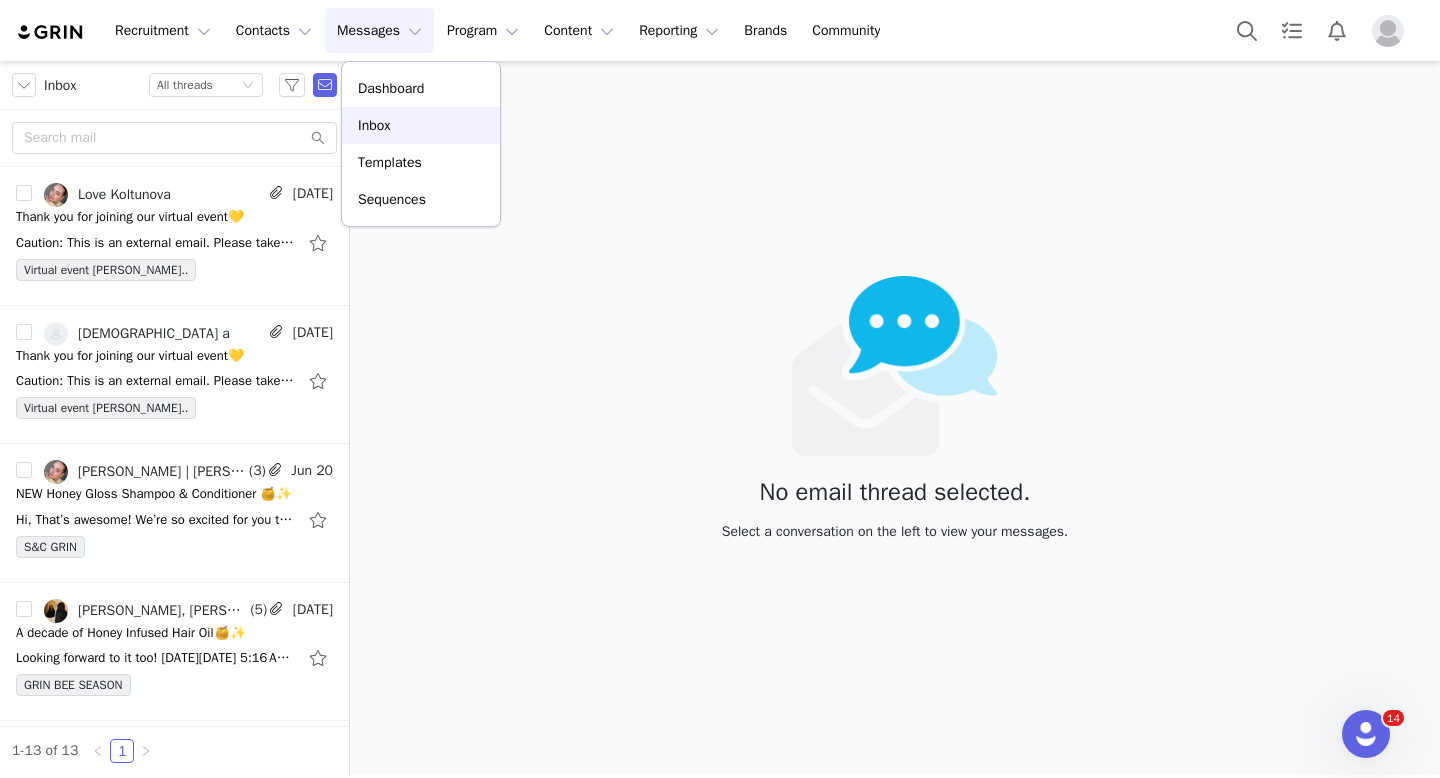 click on "Inbox" at bounding box center (421, 125) 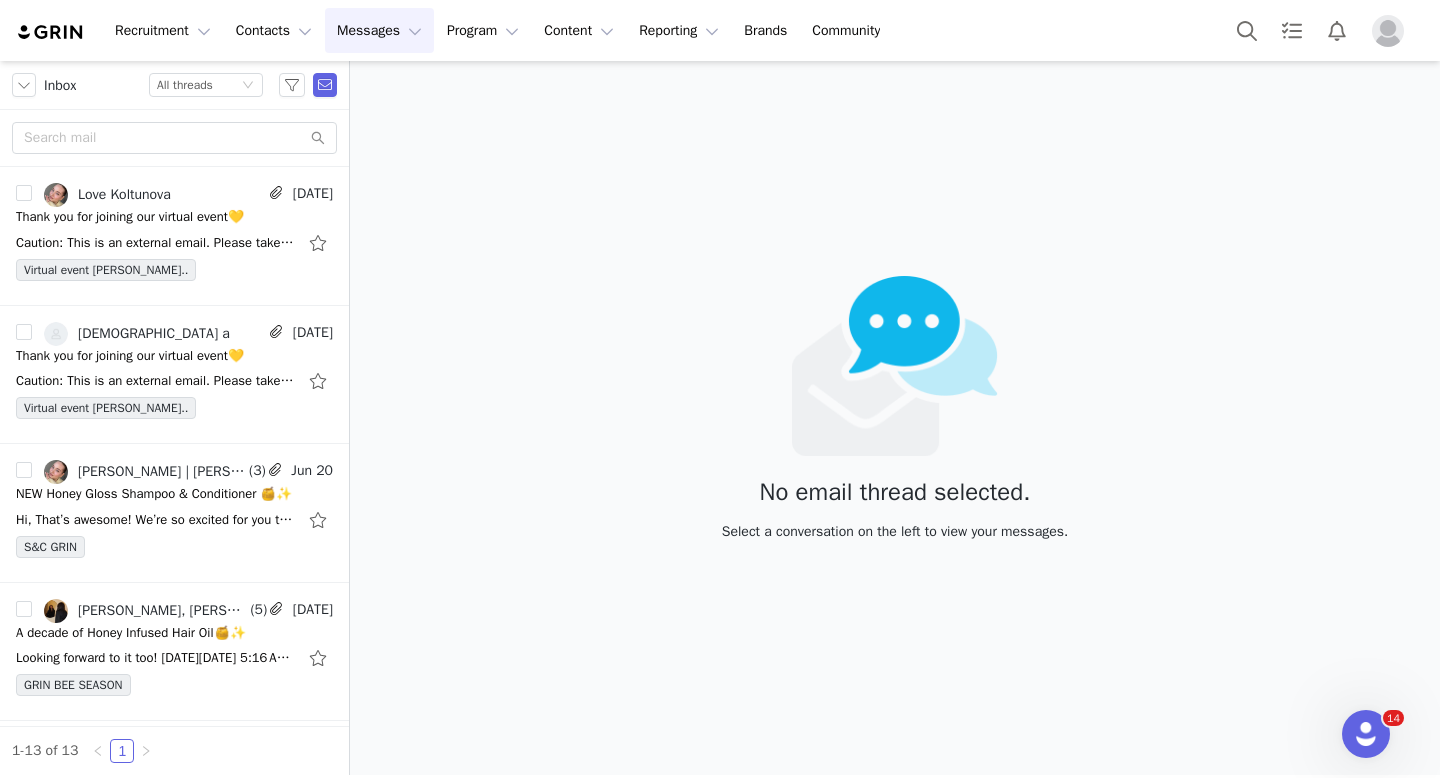 click on "Recruitment Recruitment Creator Search Curated Lists Landing Pages Web Extension AI Creator Search Beta Contacts Contacts Creators Prospects Applicants Messages Messages Dashboard Inbox Templates Sequences Program Program Activations Campaigns Partnerships Payments Affiliates Content Content Creator Content Media Library Social Listening Reporting Reporting Dashboard Report Builder Brands Brands Community Community" at bounding box center (720, 30) 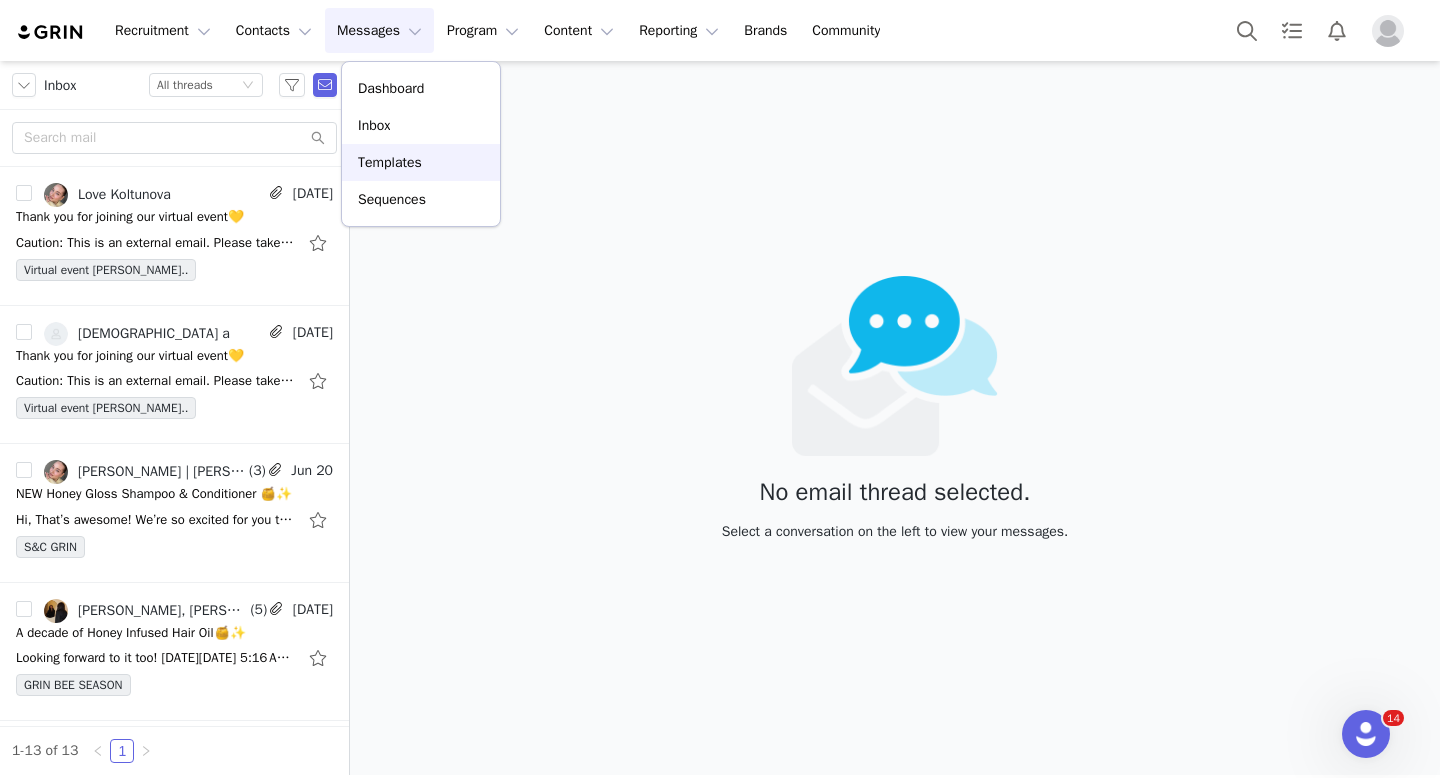 click on "Templates" at bounding box center [390, 162] 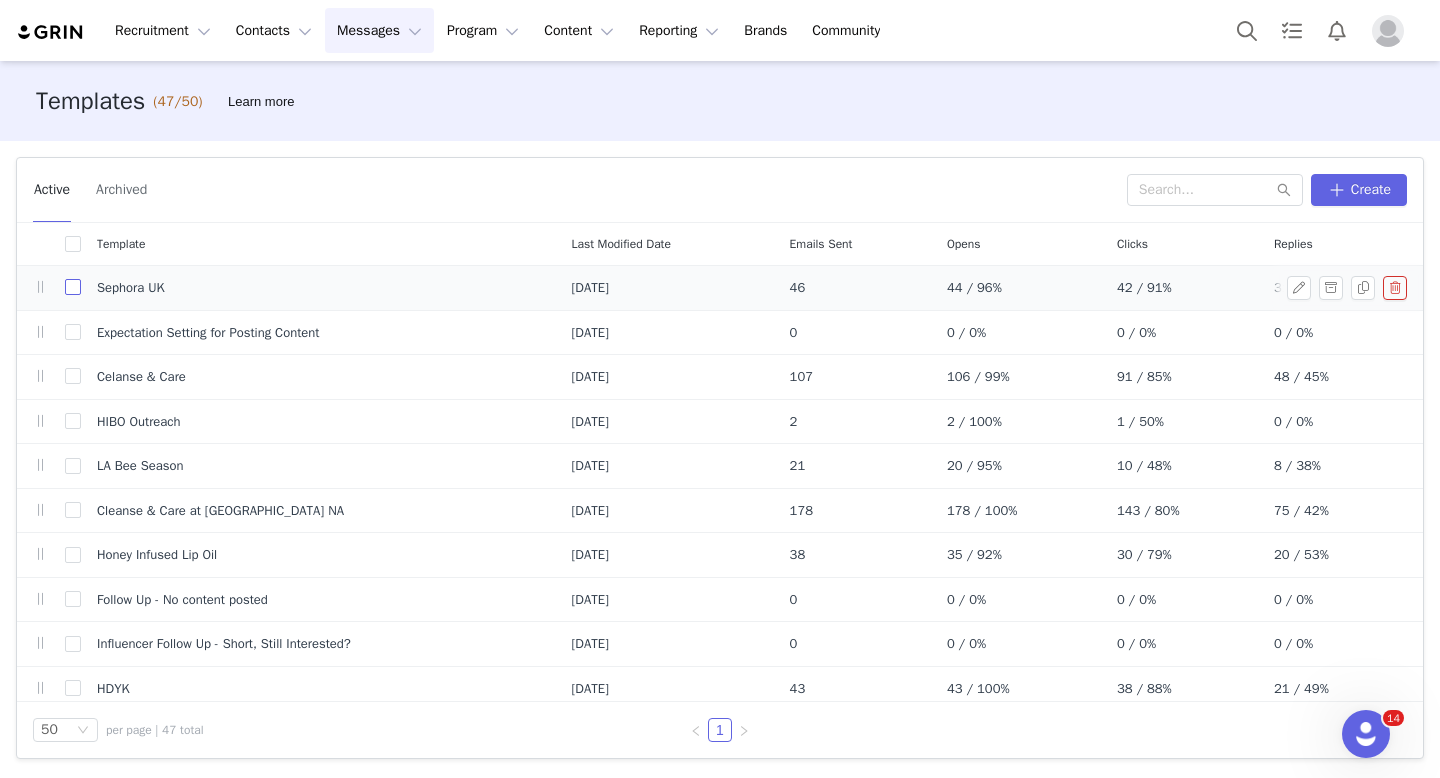 click at bounding box center (73, 287) 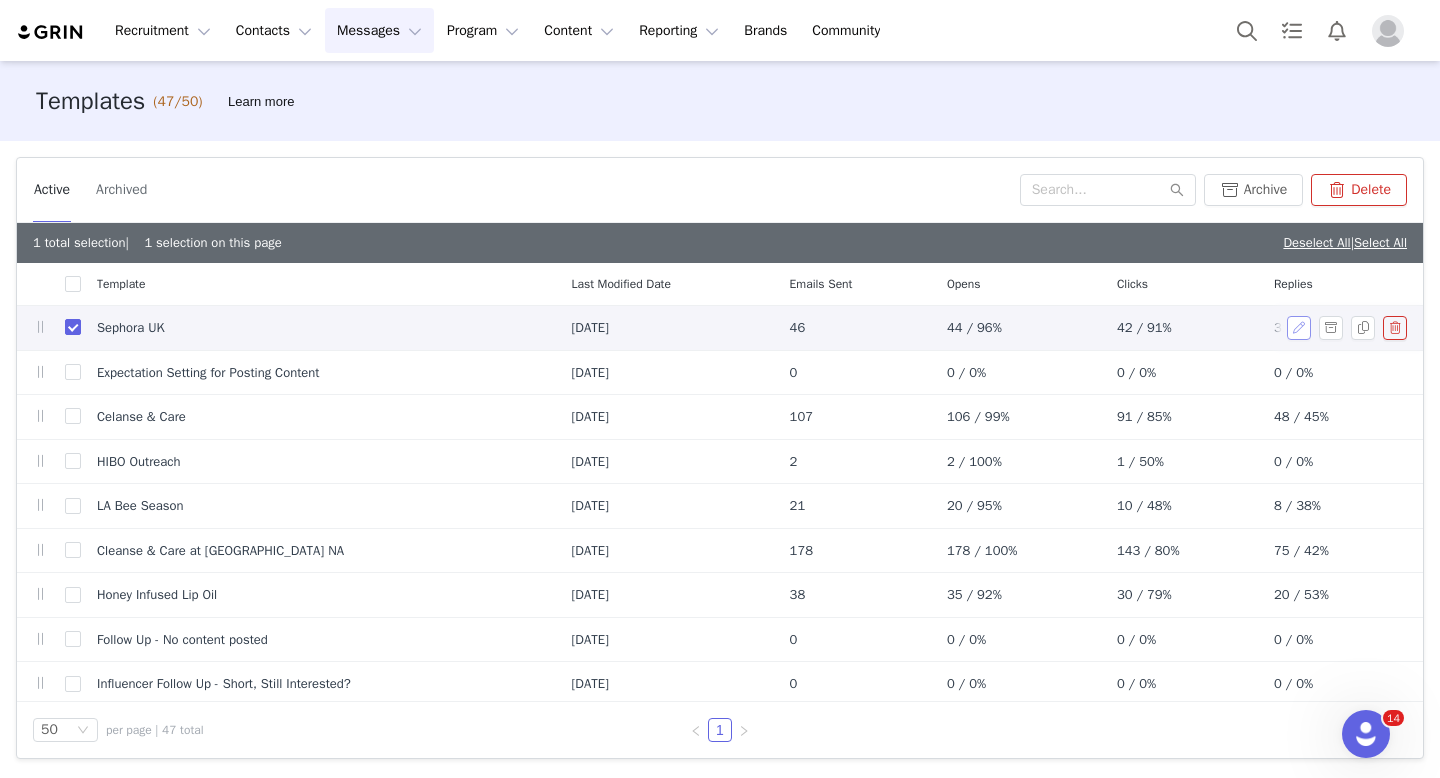 click at bounding box center [1299, 328] 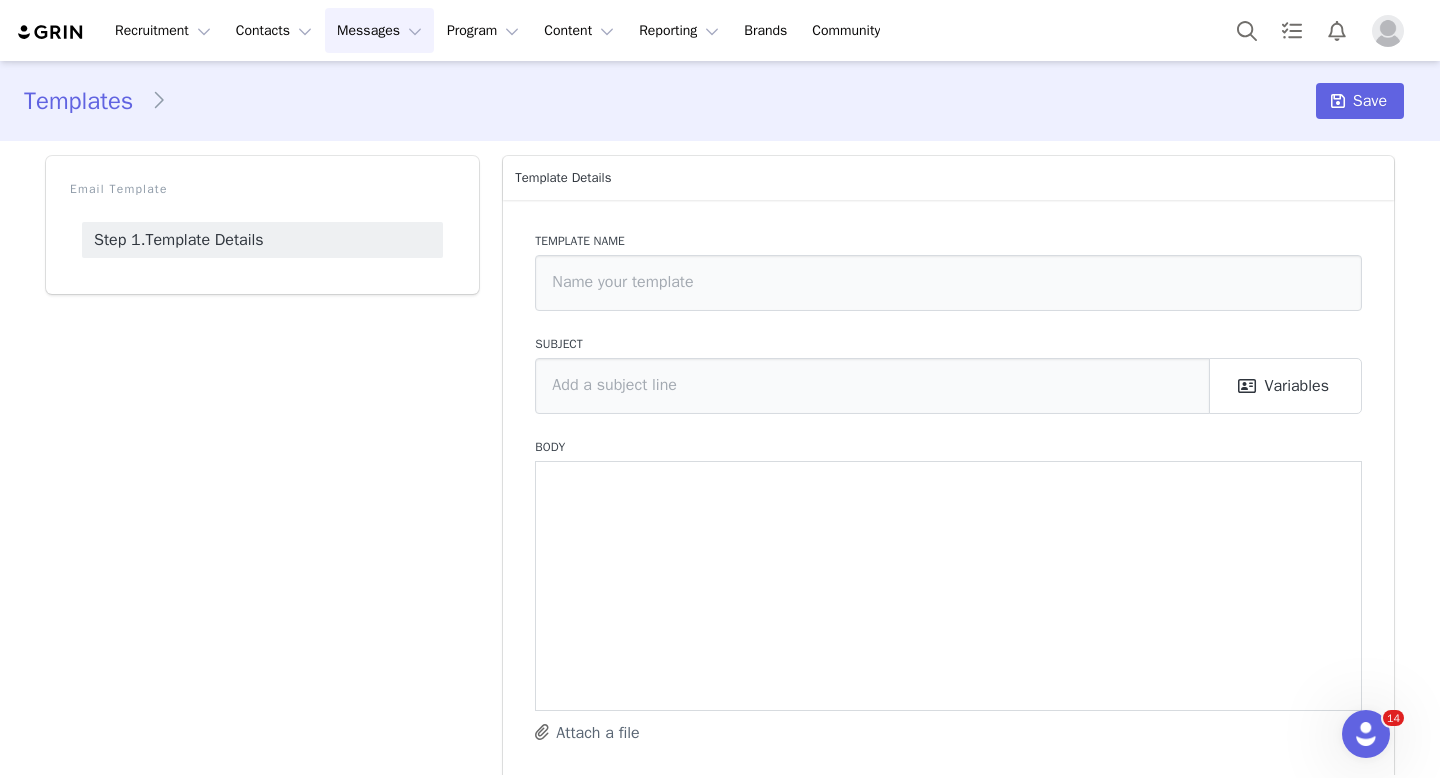 type on "Sephora UK" 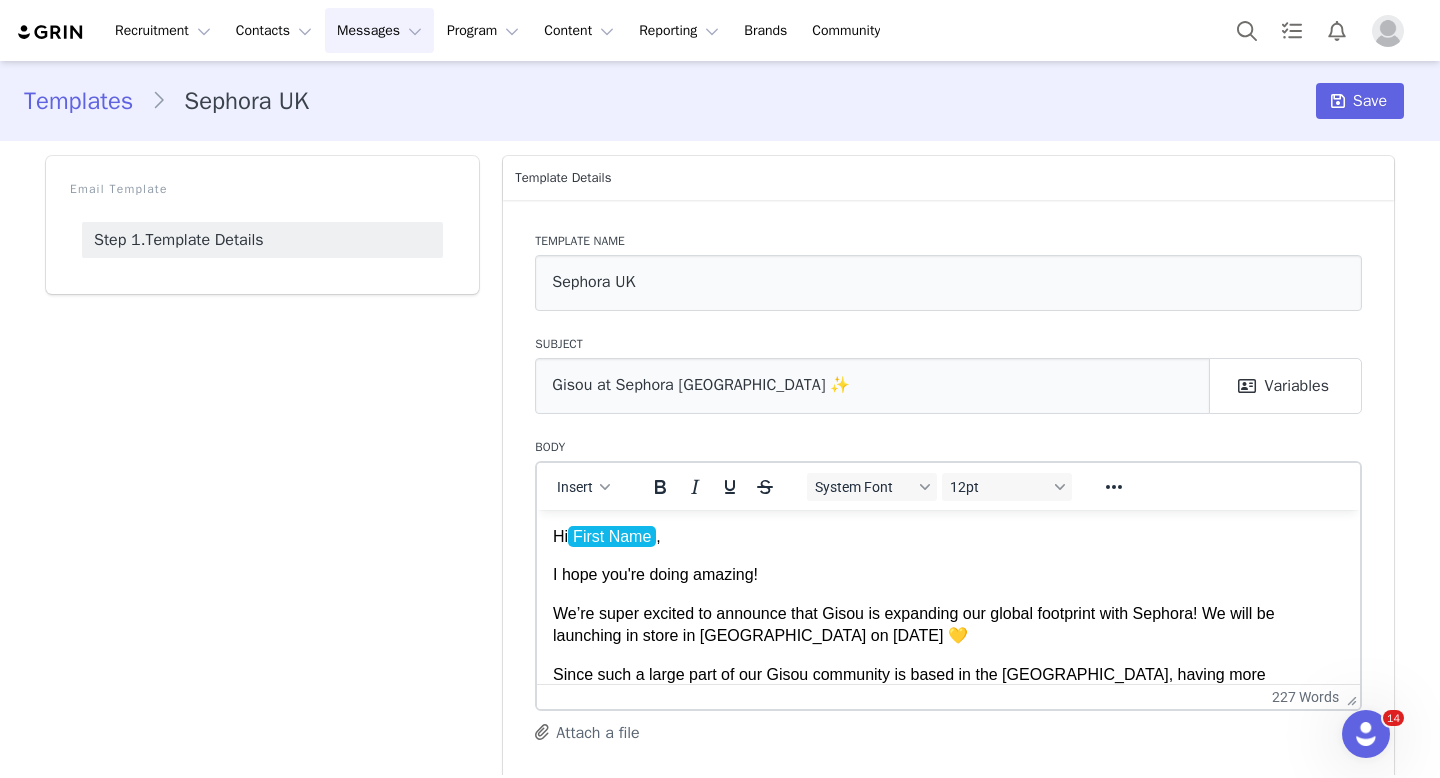 scroll, scrollTop: 0, scrollLeft: 0, axis: both 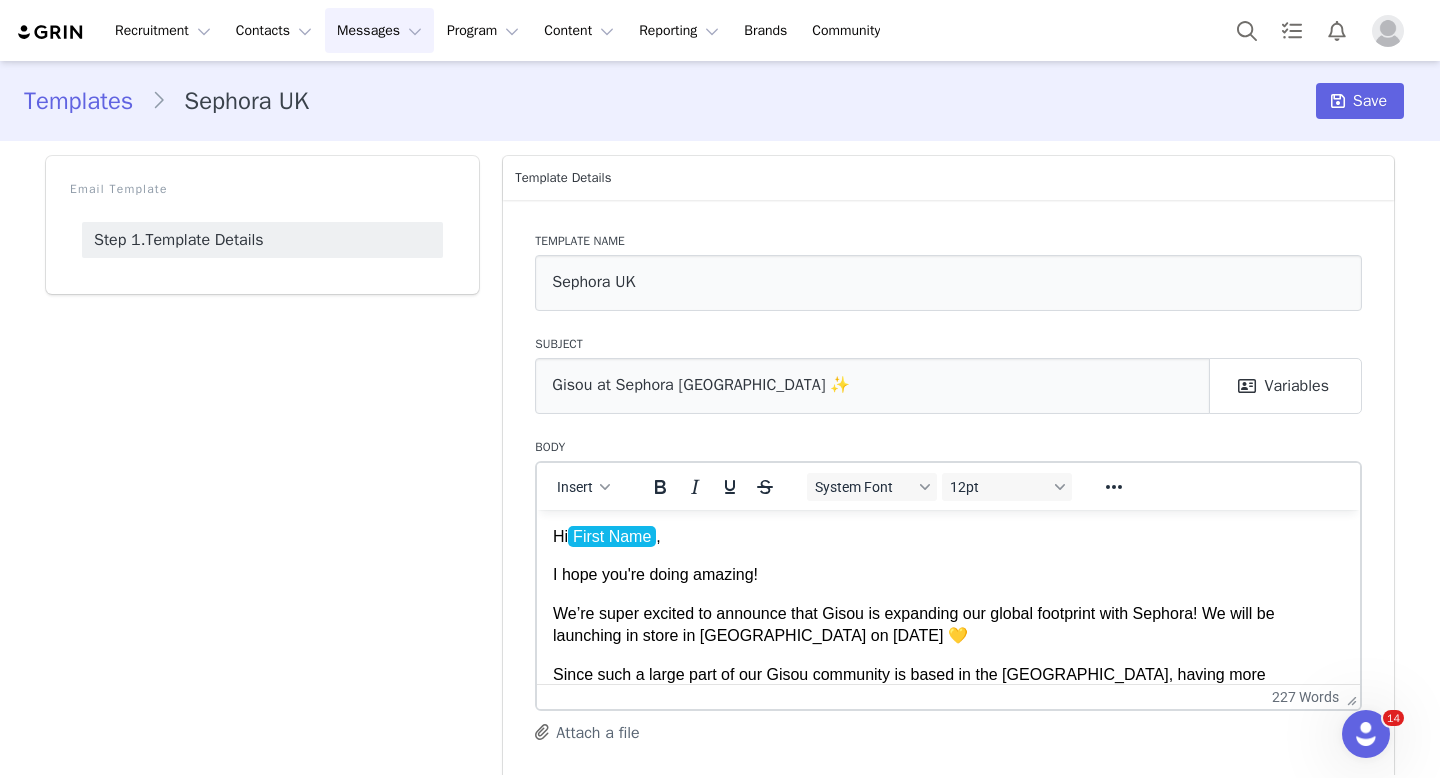 click on "Messages Messages" at bounding box center [379, 30] 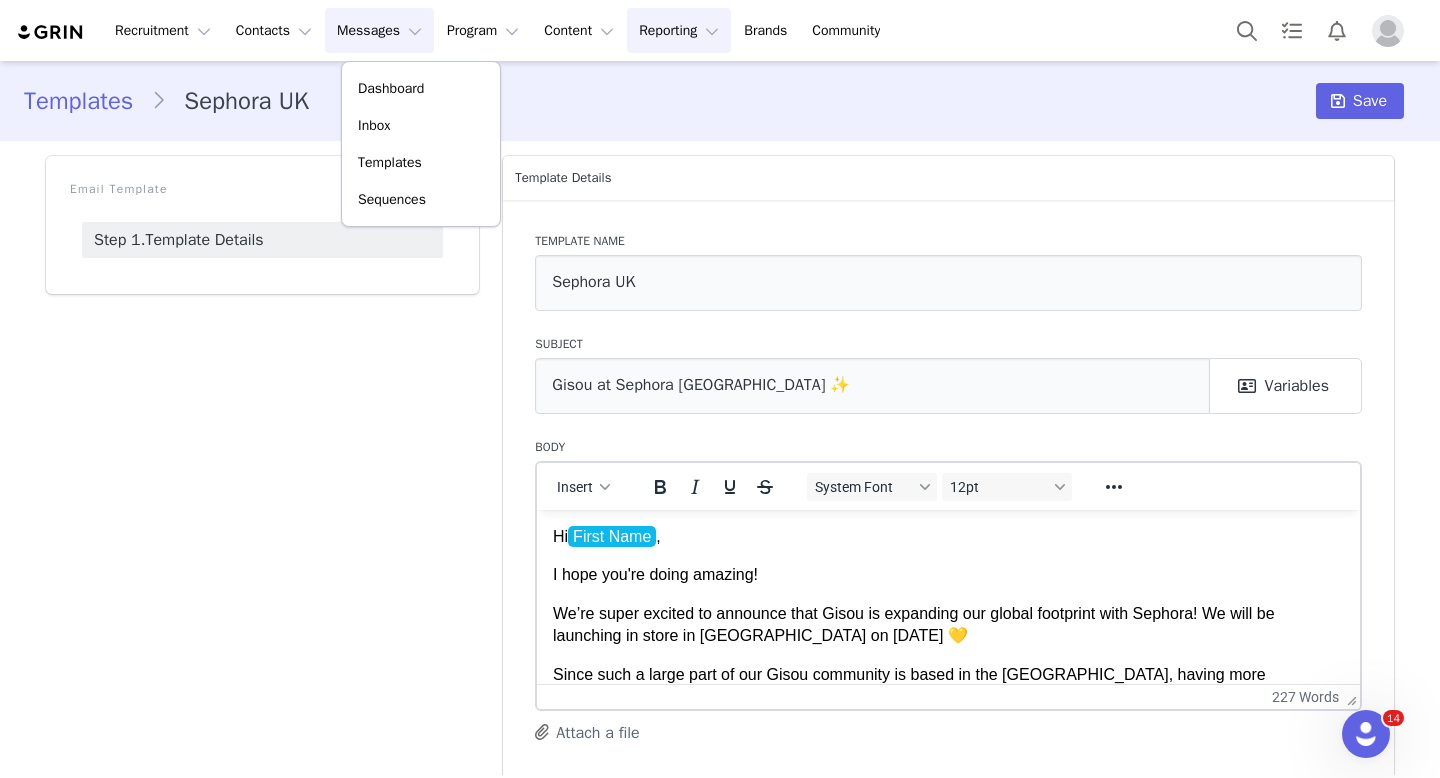 click on "Reporting Reporting" at bounding box center [679, 30] 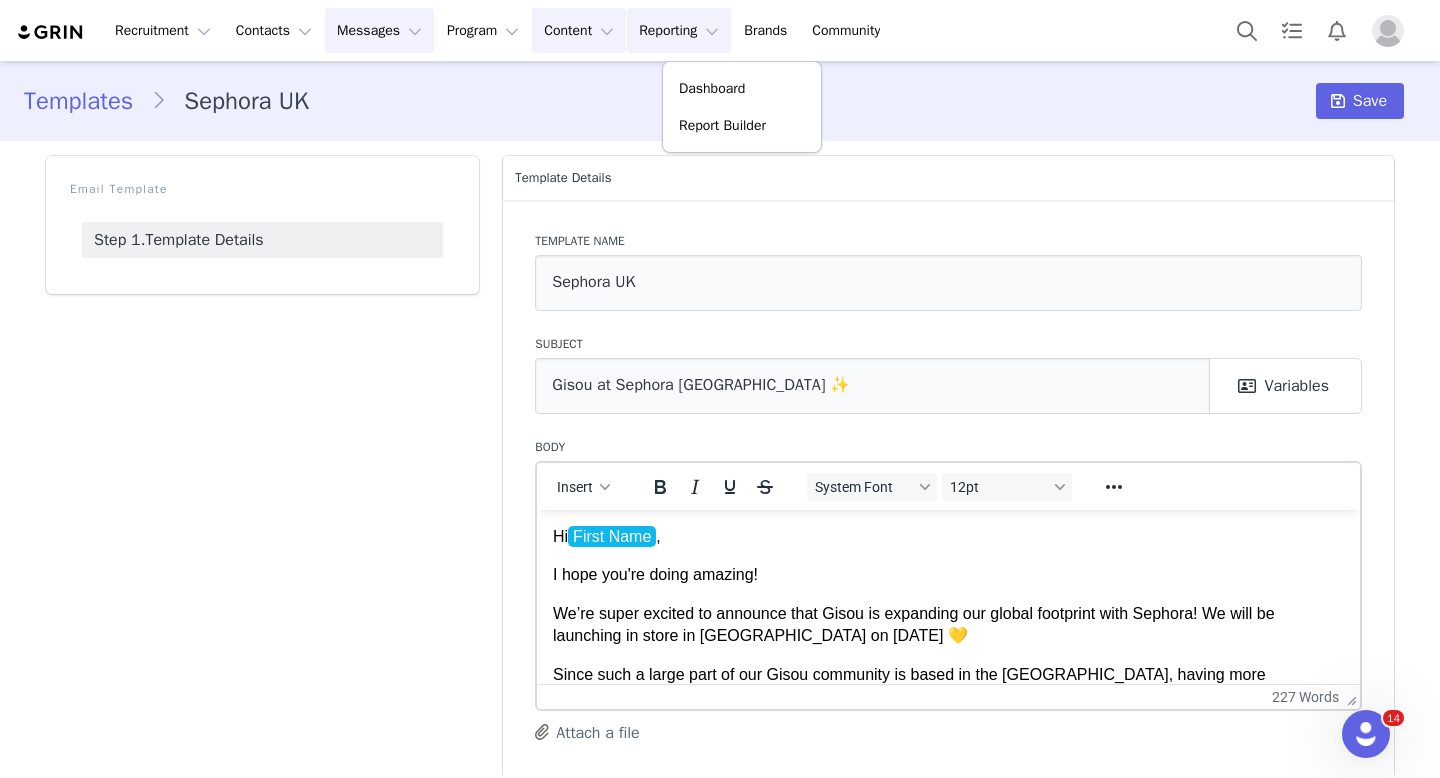 click on "Content Content" at bounding box center (579, 30) 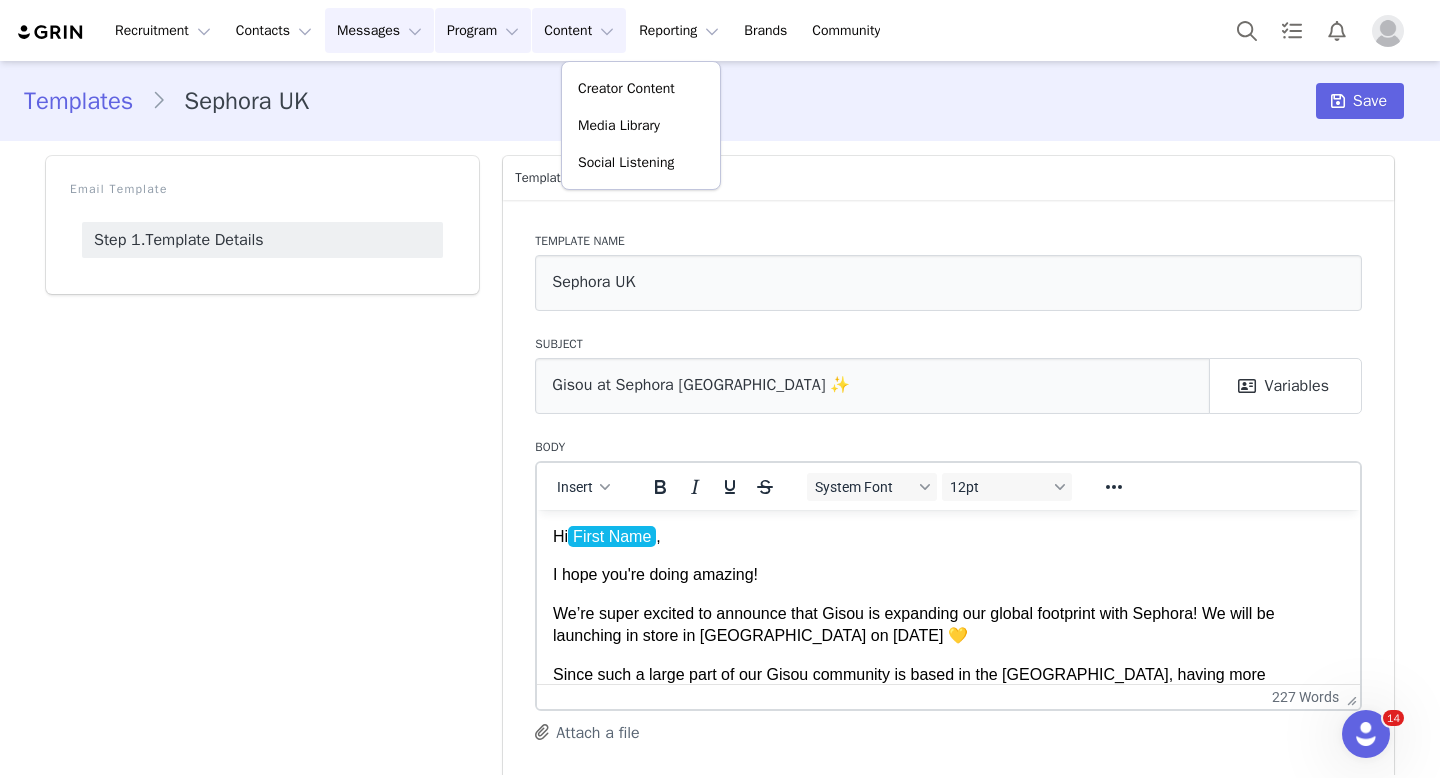 click on "Program Program" at bounding box center [483, 30] 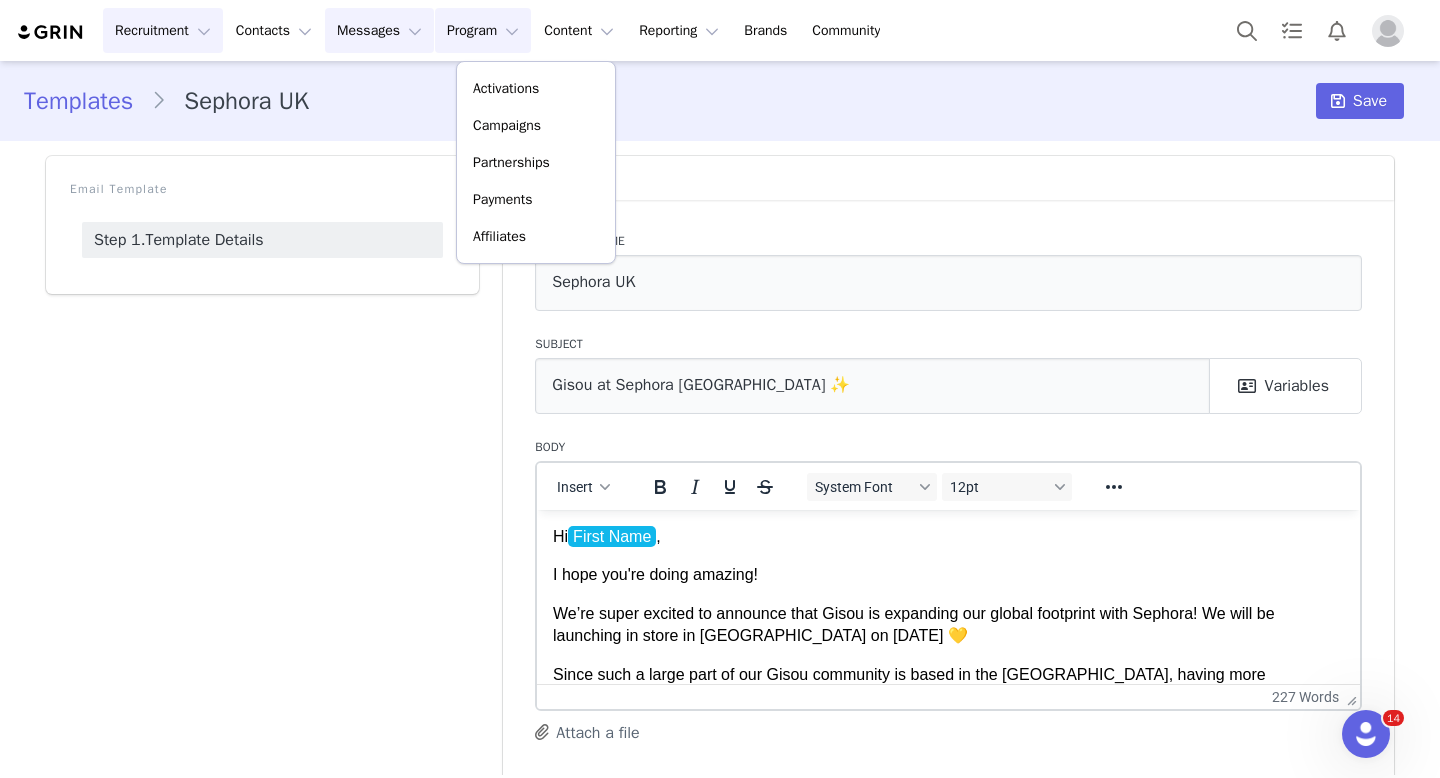 click on "Recruitment Recruitment" at bounding box center (163, 30) 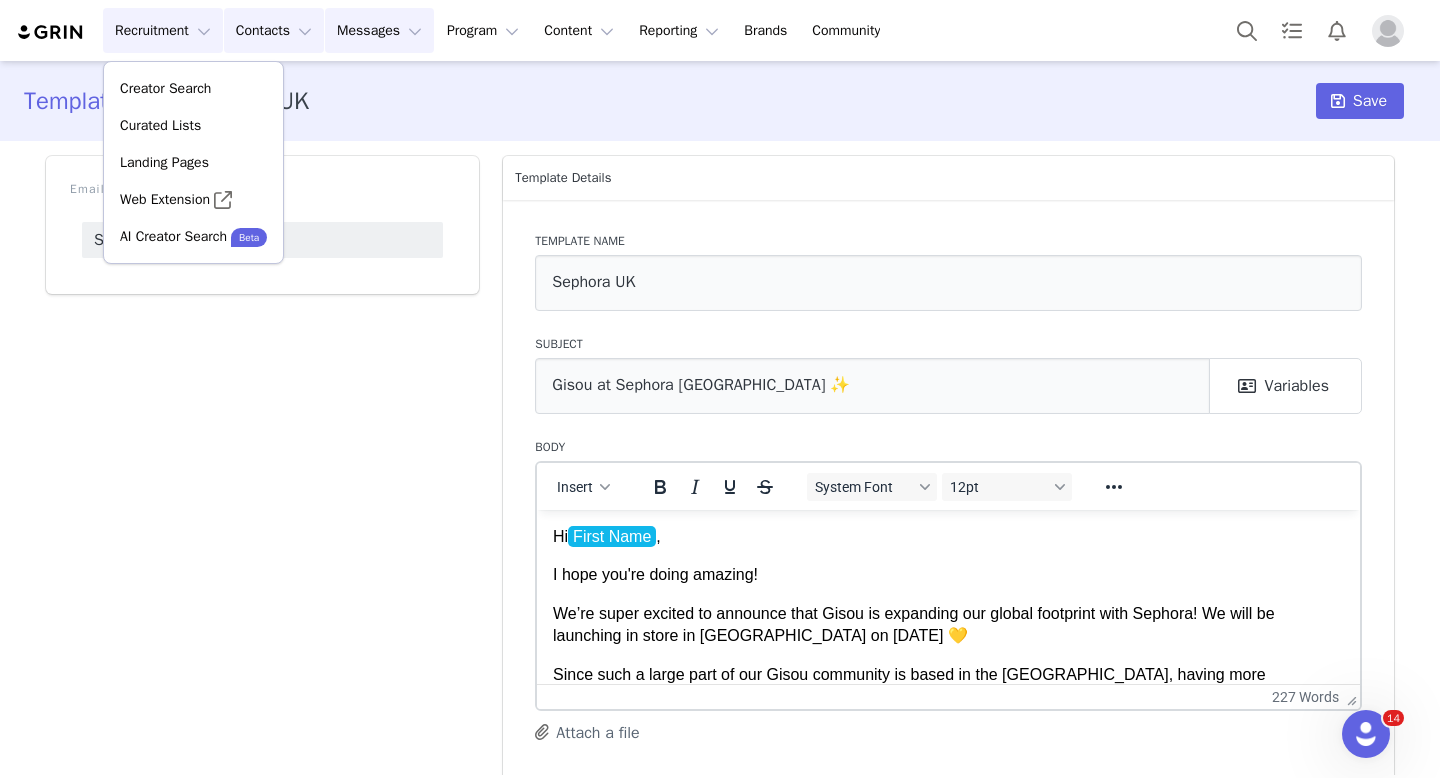 click on "Contacts Contacts" at bounding box center [274, 30] 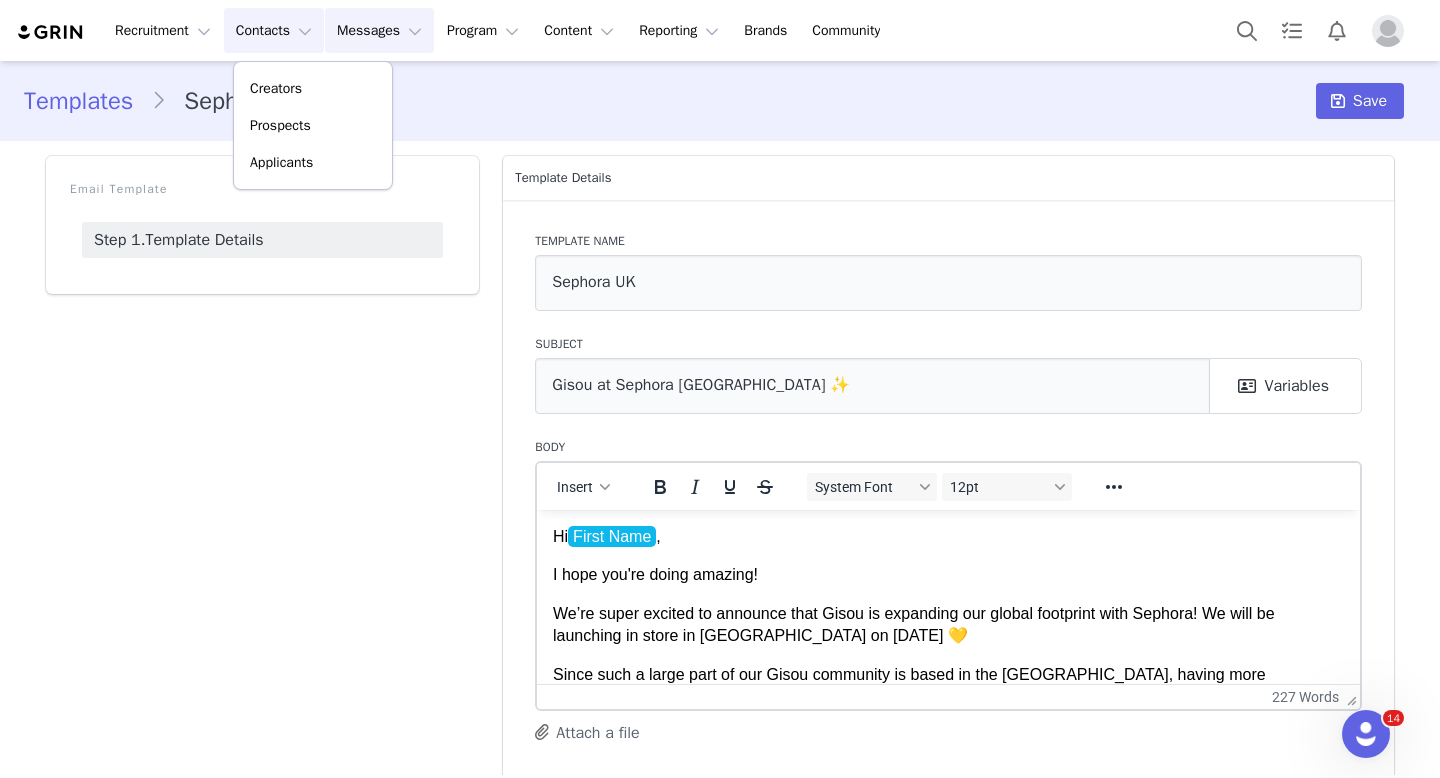 click 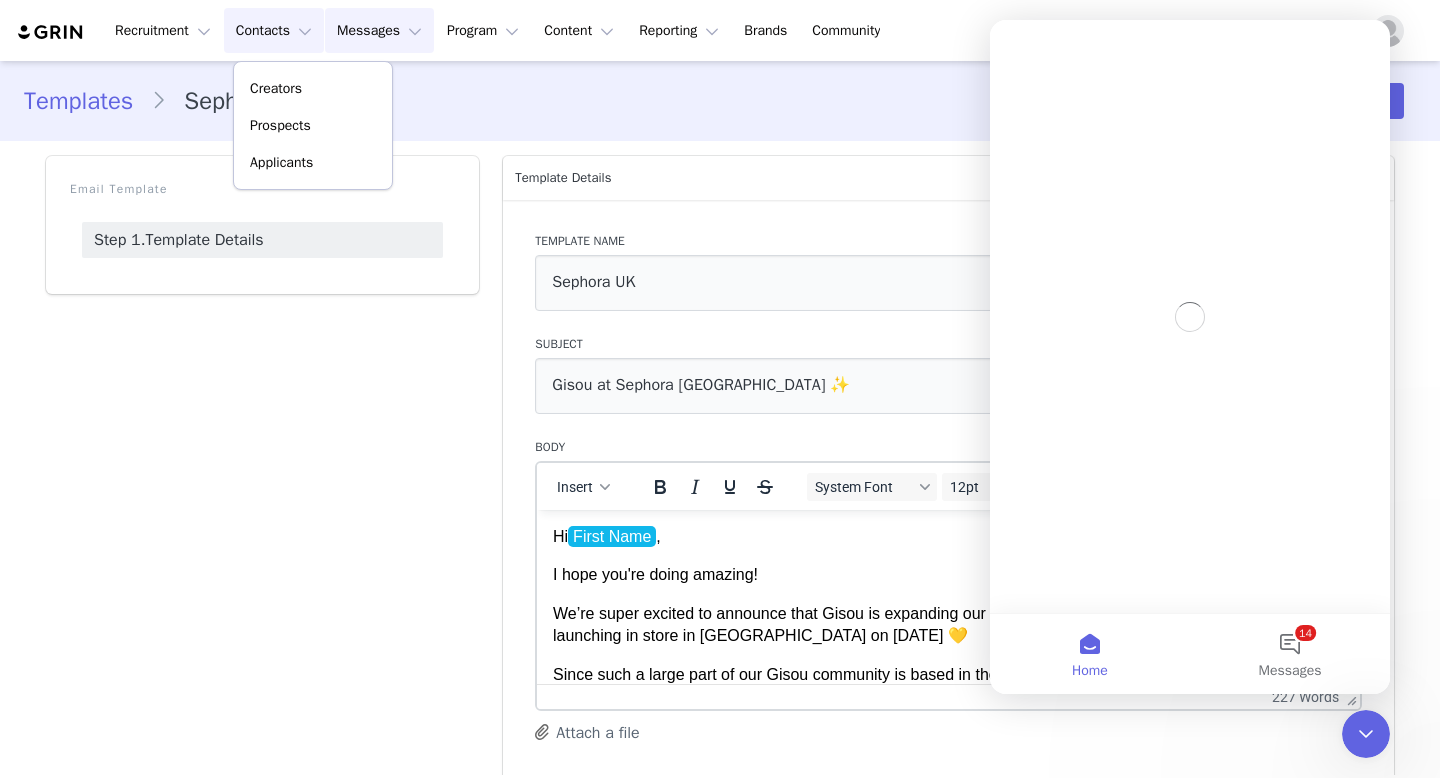scroll, scrollTop: 0, scrollLeft: 0, axis: both 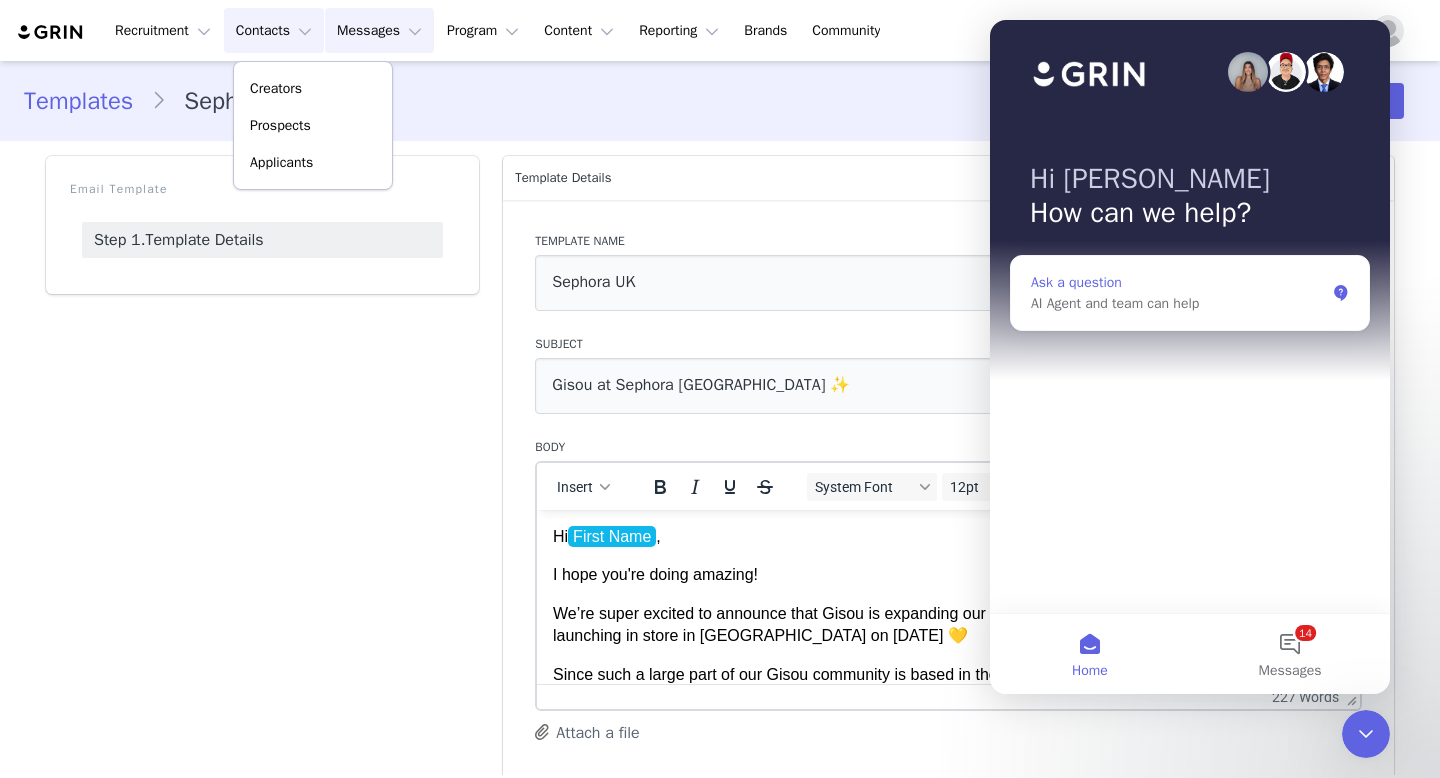 click on "AI Agent and team can help" at bounding box center [1178, 303] 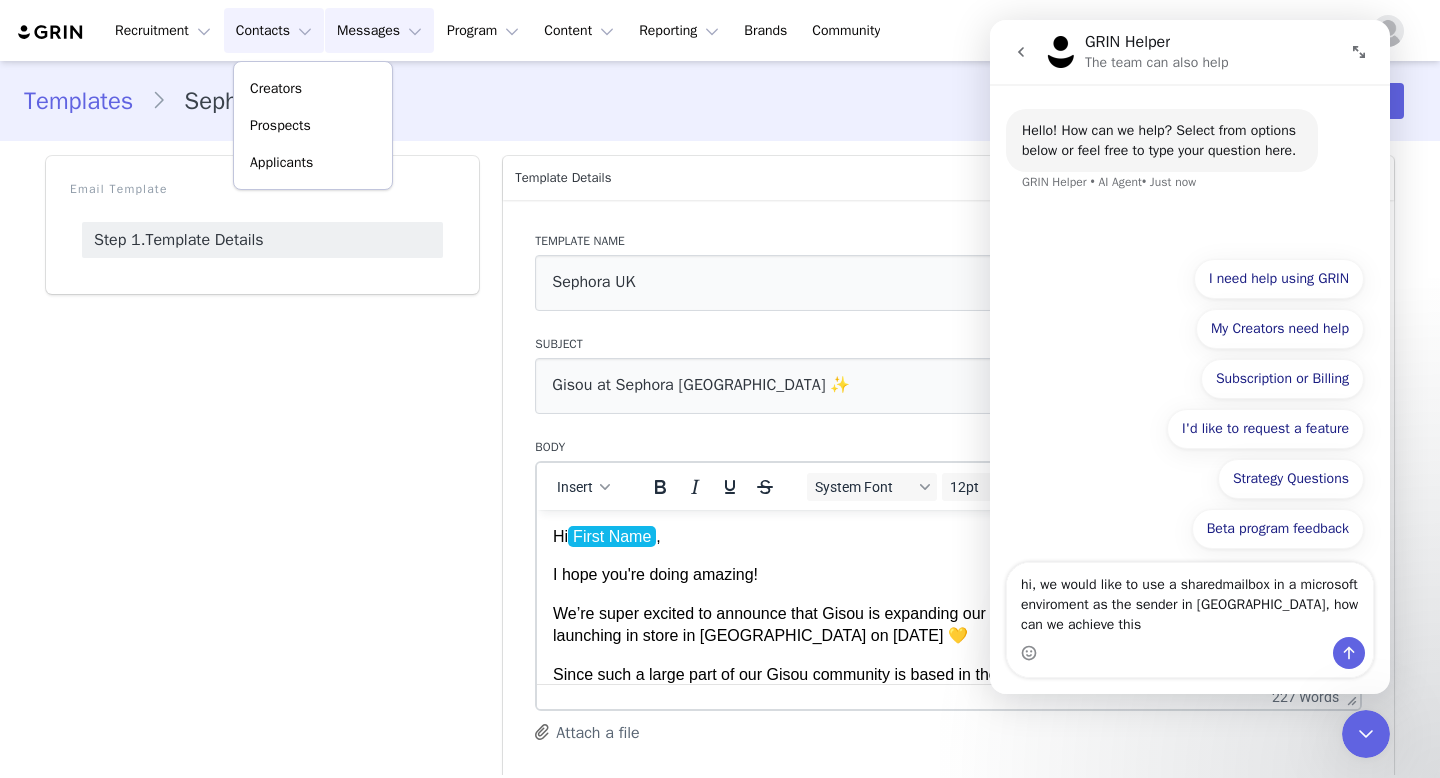 type on "hi, we would like to use a sharedmailbox in a microsoft enviroment as the sender in [GEOGRAPHIC_DATA], how can we achieve this?" 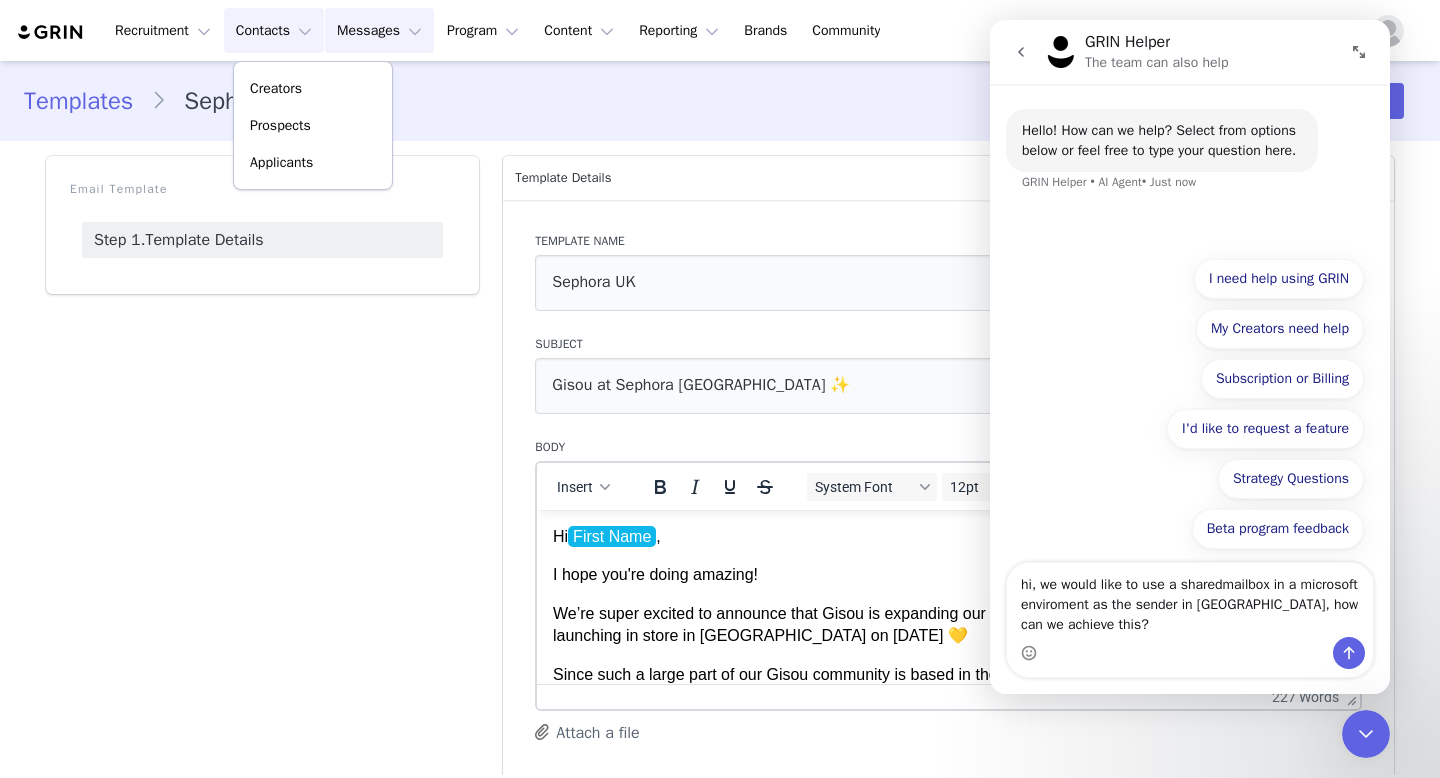type 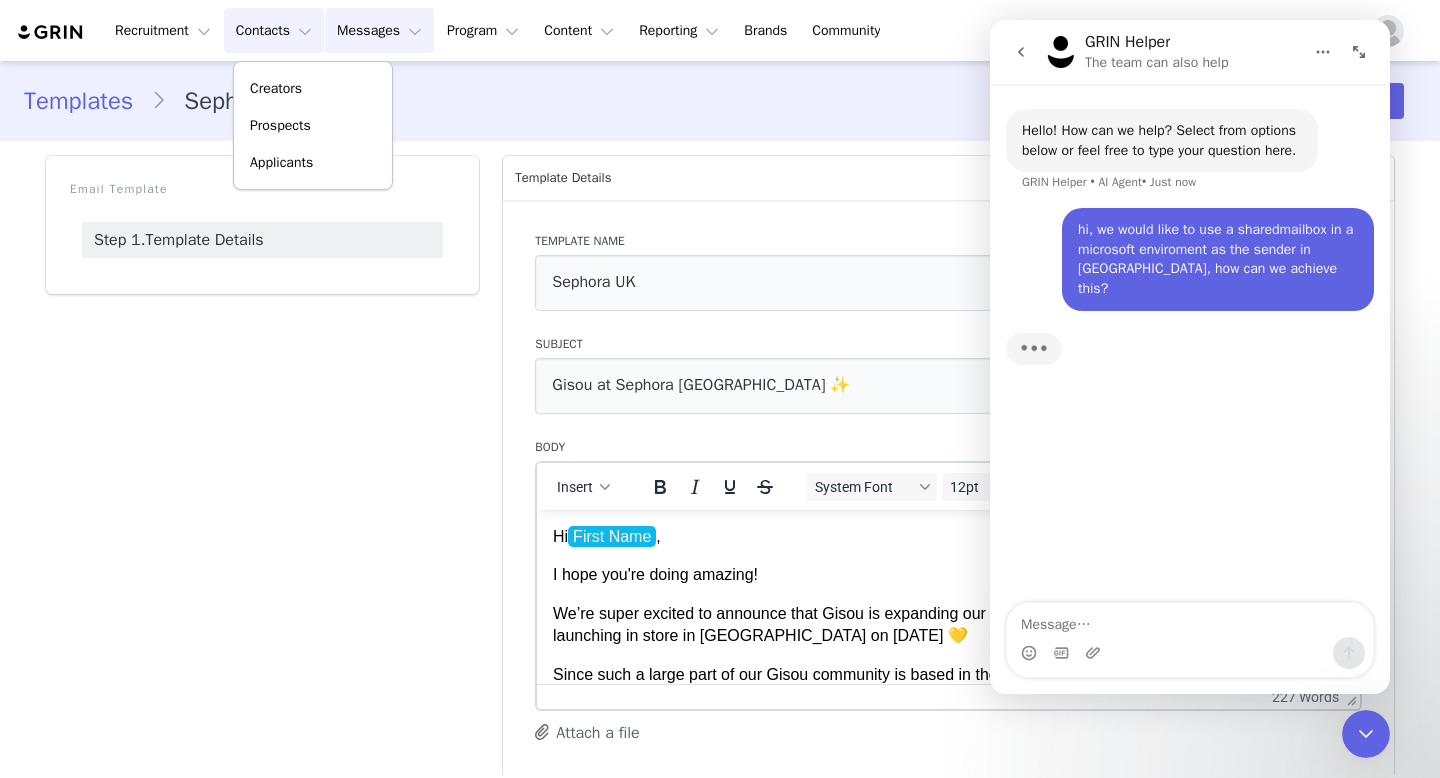 scroll, scrollTop: 3, scrollLeft: 0, axis: vertical 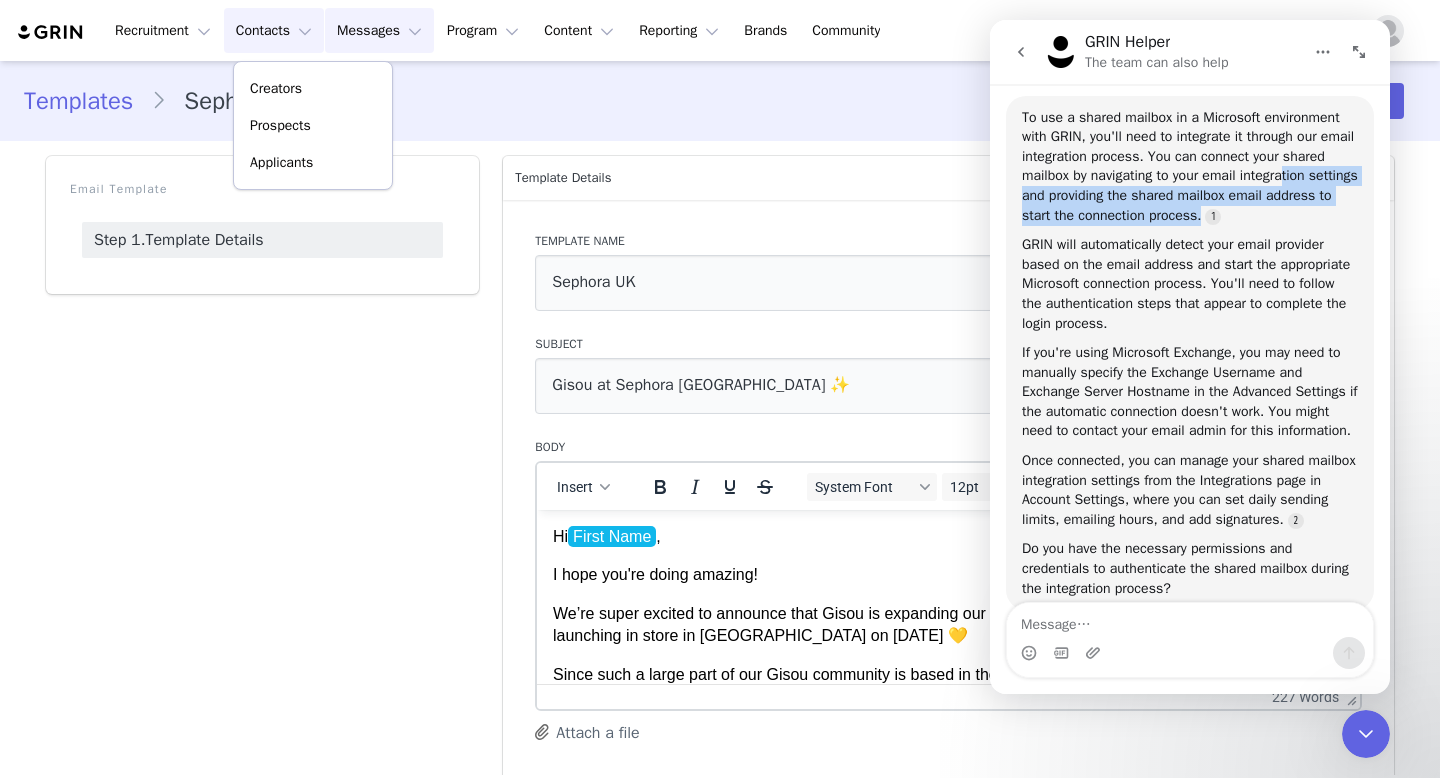 drag, startPoint x: 1066, startPoint y: 192, endPoint x: 1161, endPoint y: 236, distance: 104.69479 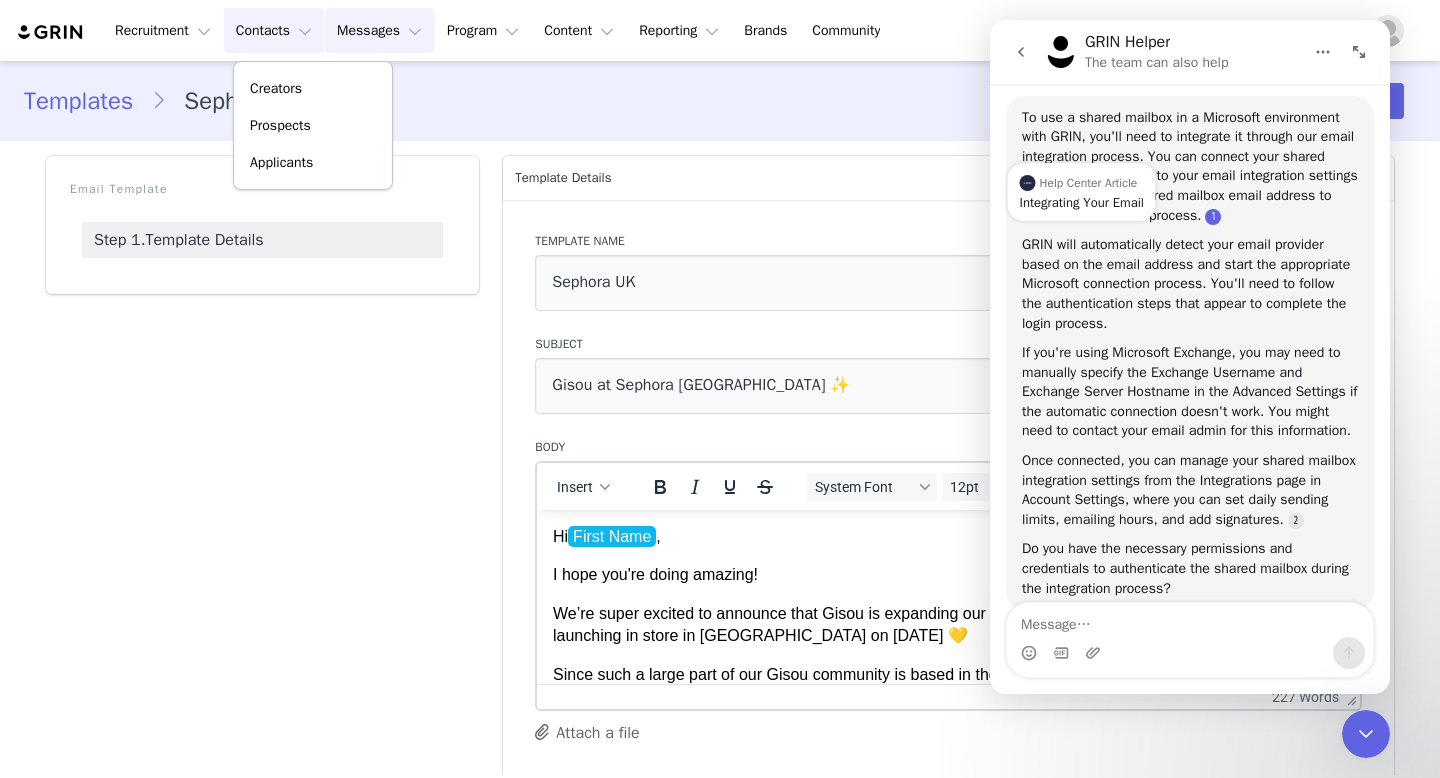 click at bounding box center [1213, 217] 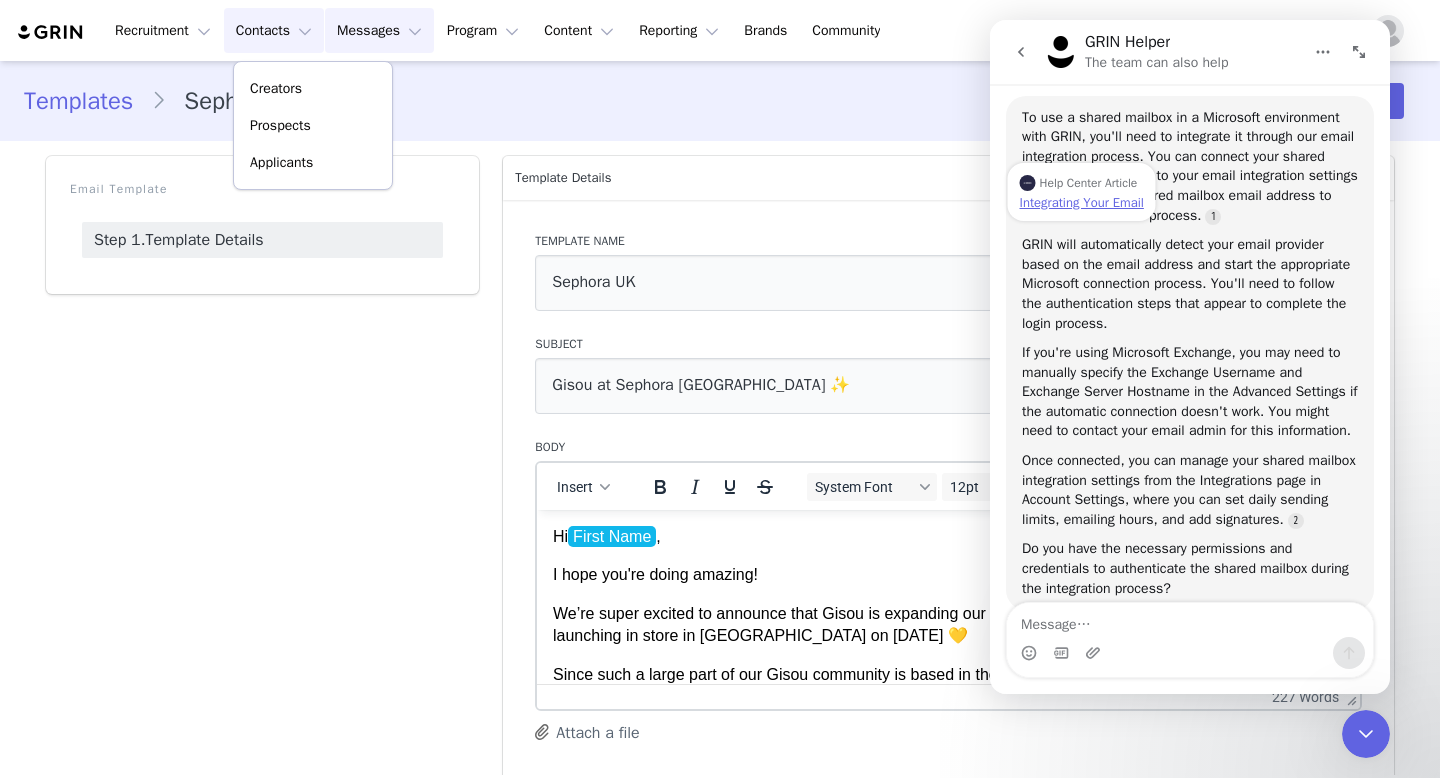 click on "Integrating Your Email" at bounding box center [1082, 202] 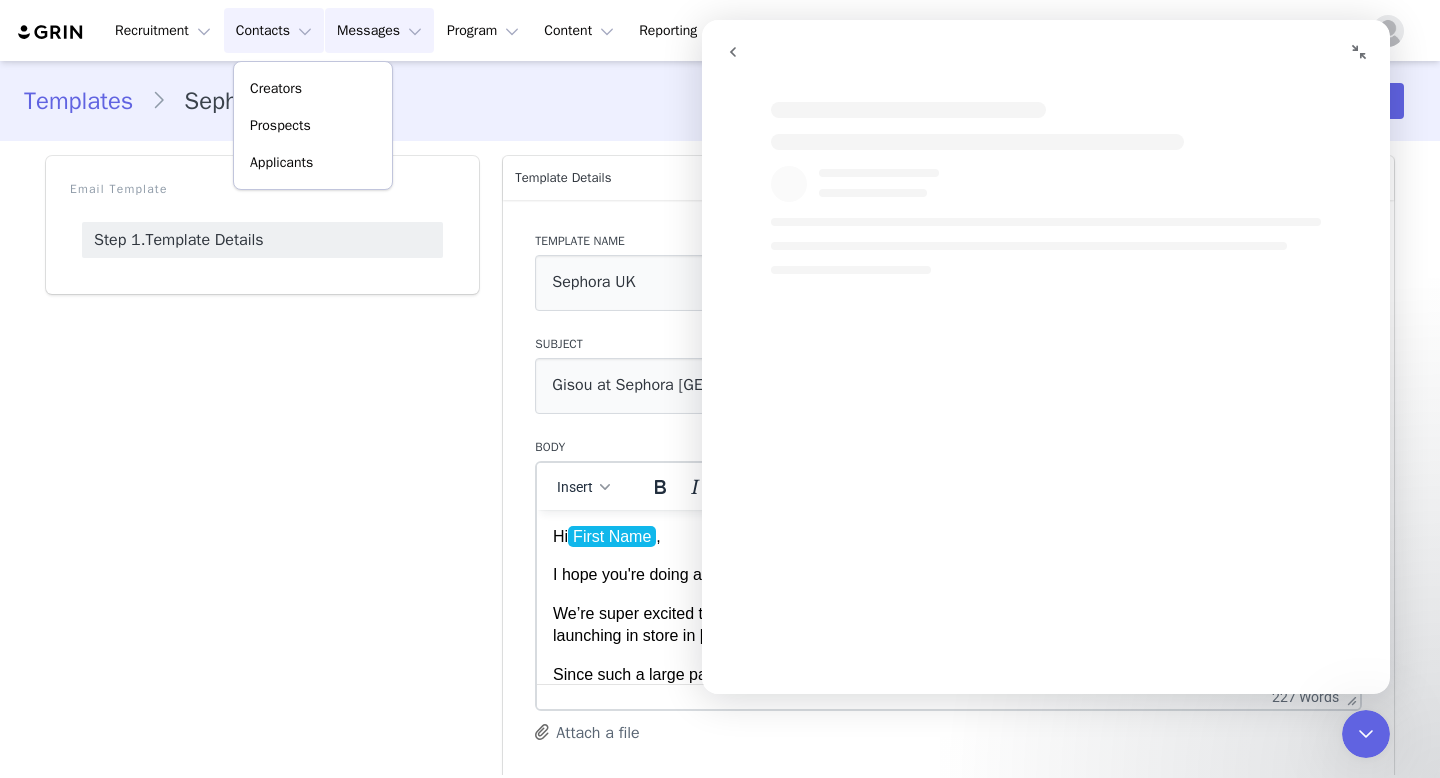 scroll, scrollTop: 128, scrollLeft: 0, axis: vertical 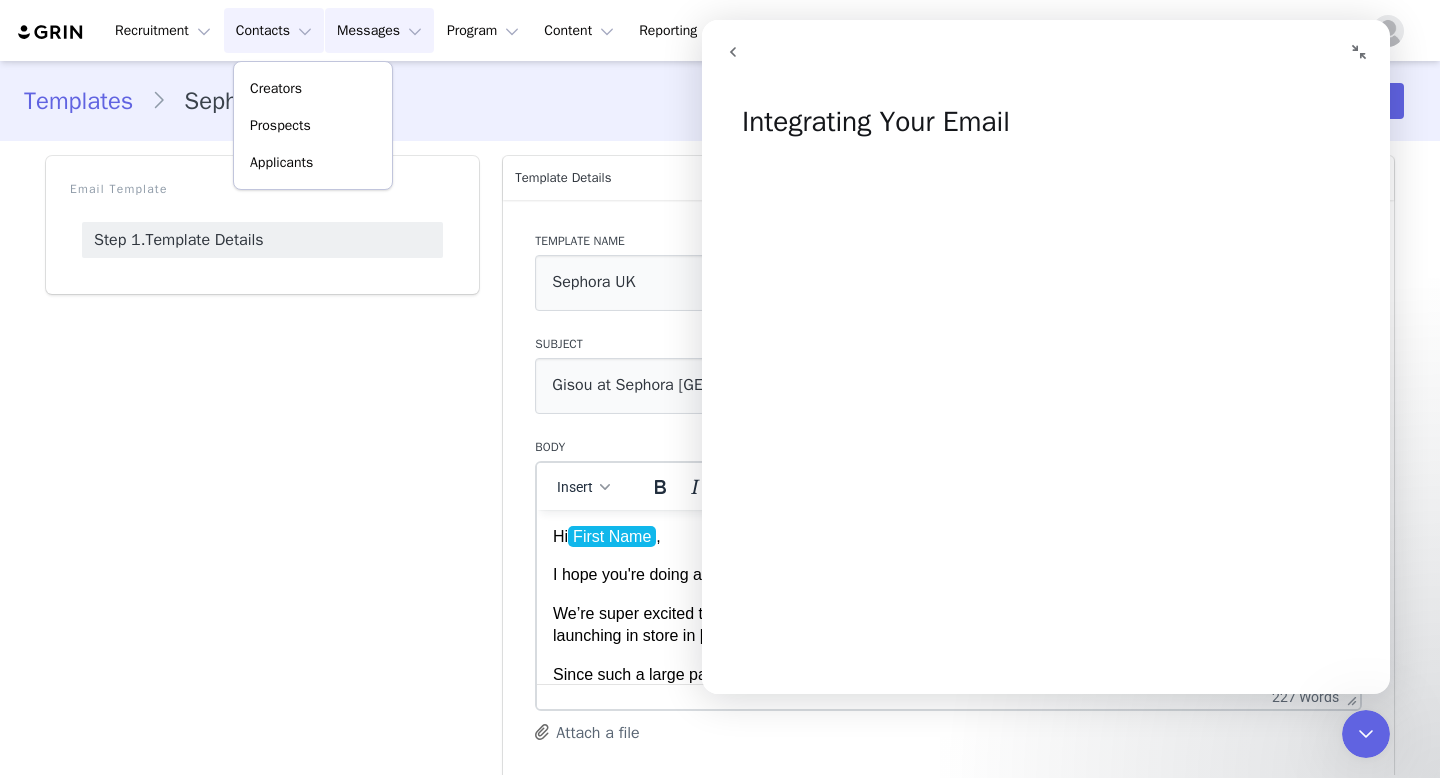 click 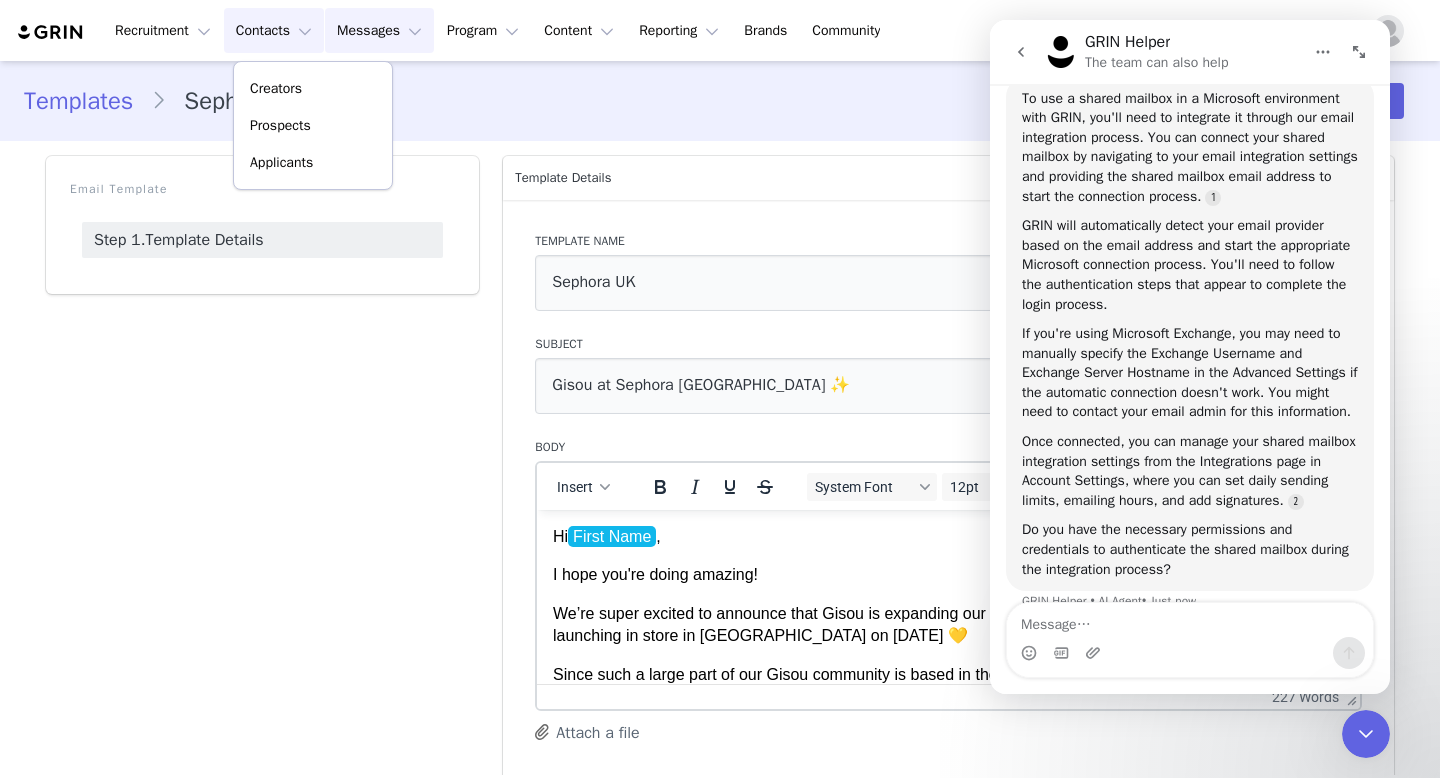 scroll, scrollTop: 218, scrollLeft: 0, axis: vertical 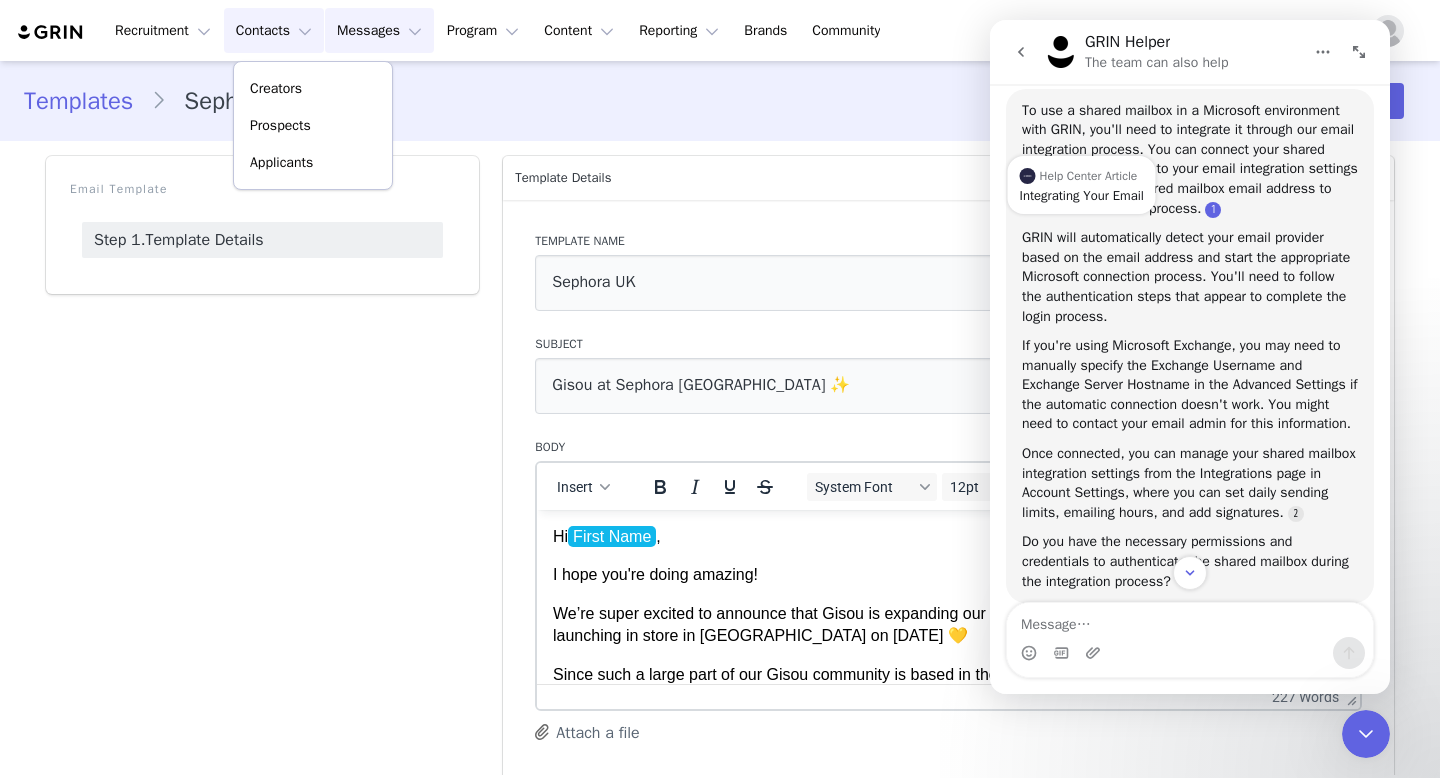 click at bounding box center (1213, 210) 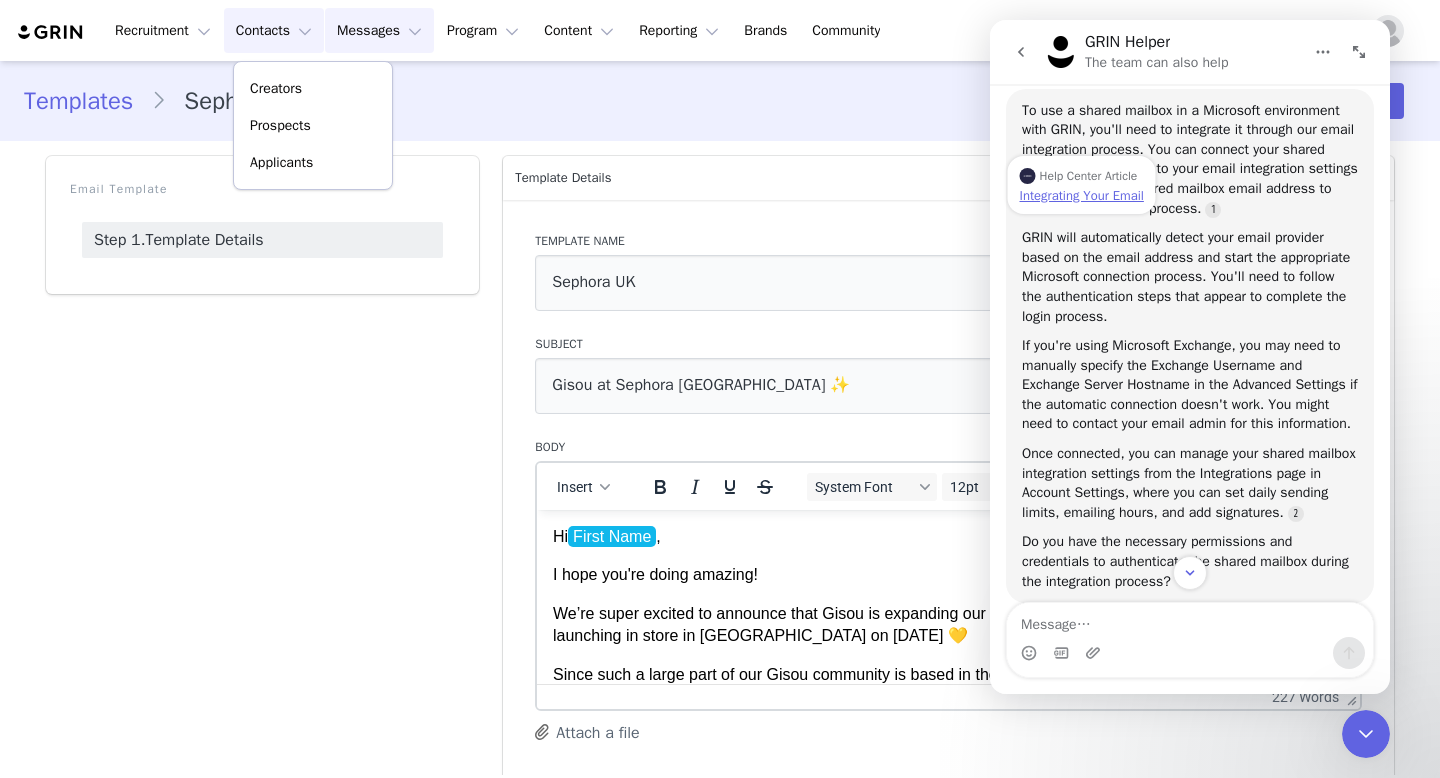 click on "Integrating Your Email" at bounding box center [1082, 195] 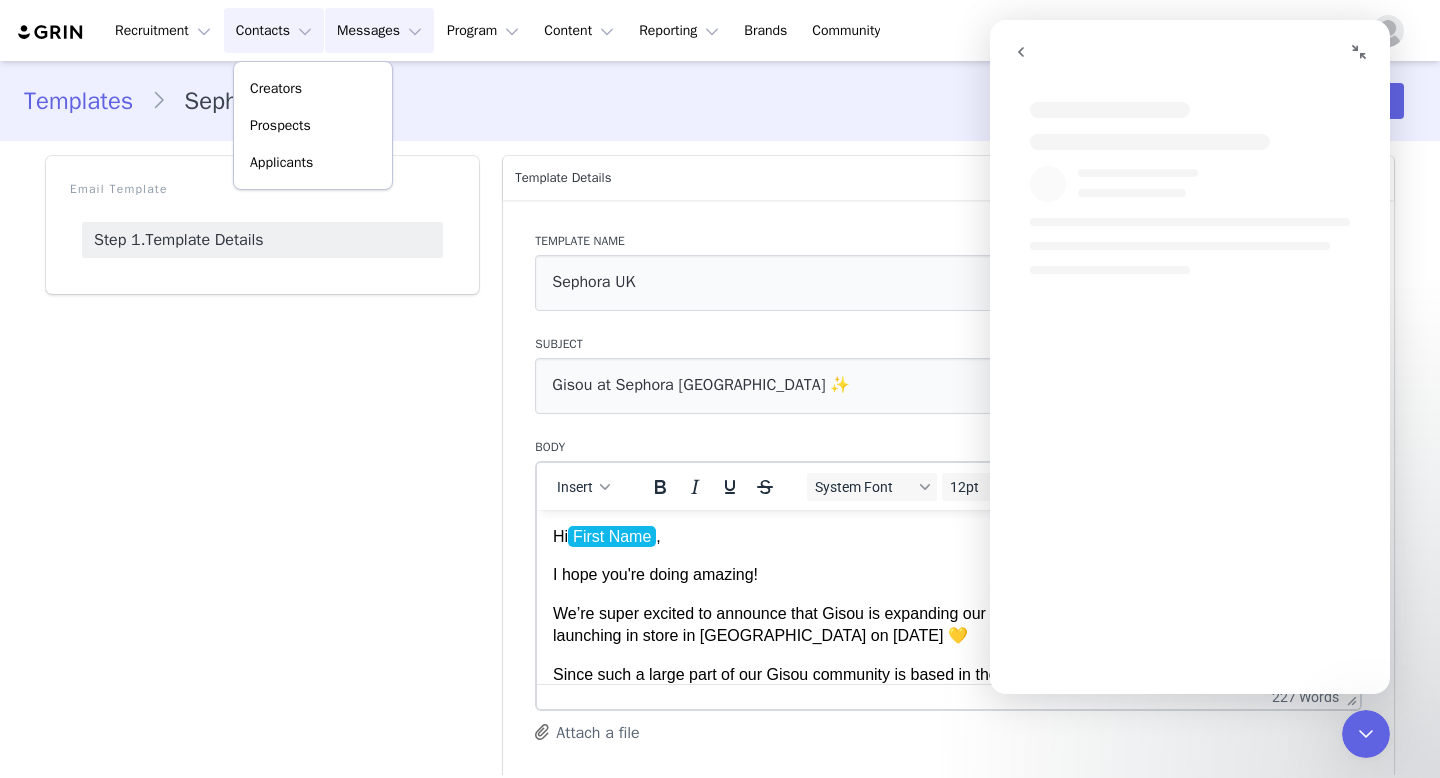 scroll, scrollTop: 0, scrollLeft: 0, axis: both 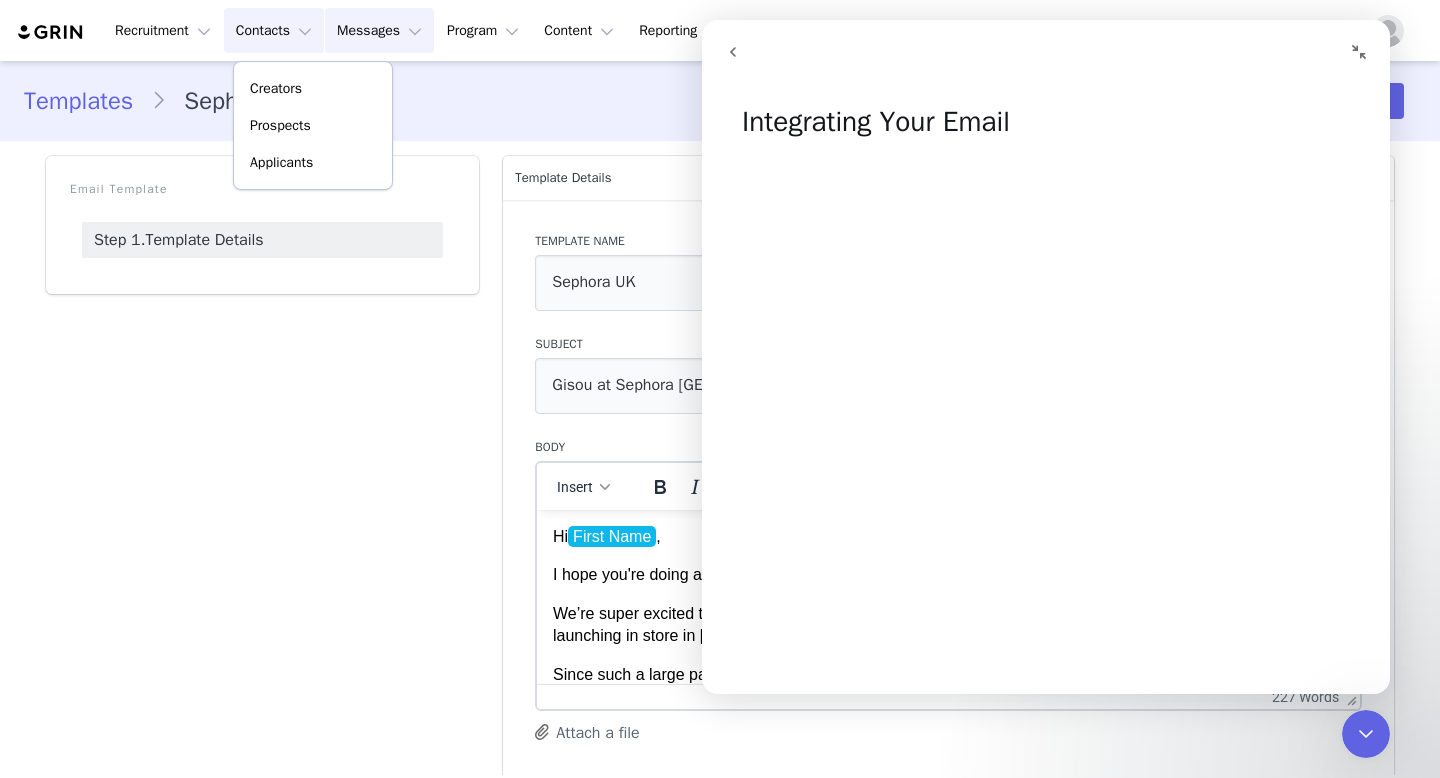 click 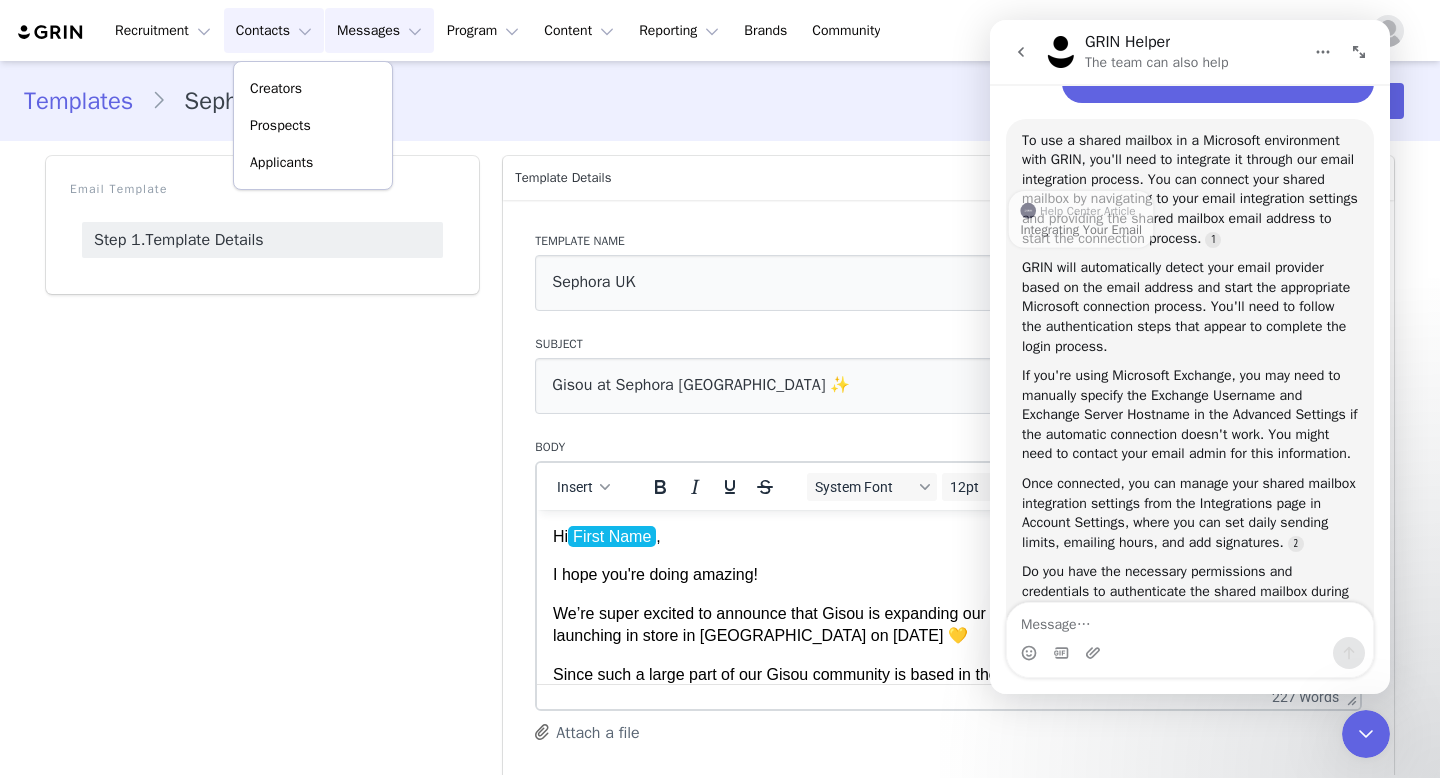 scroll, scrollTop: 311, scrollLeft: 0, axis: vertical 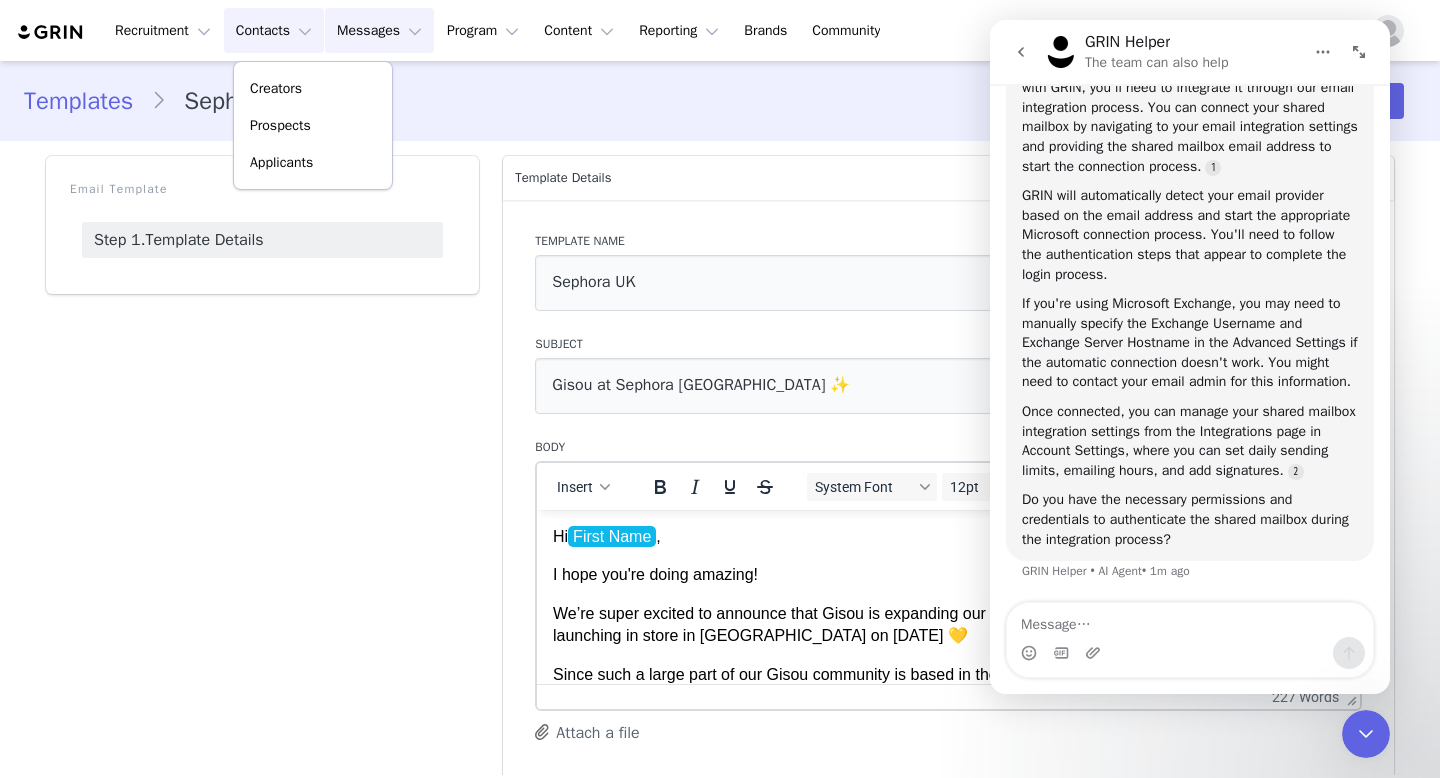 click at bounding box center [1190, 620] 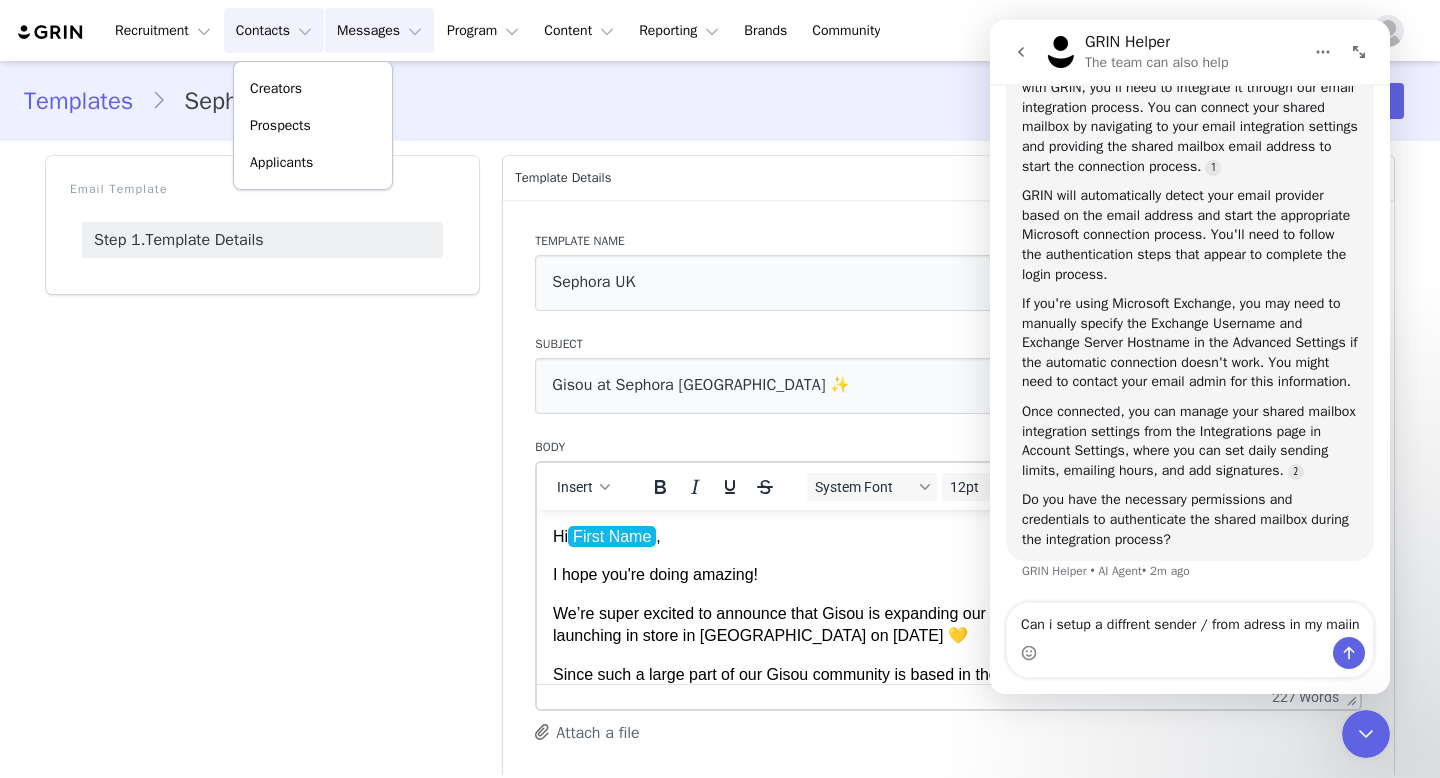 scroll, scrollTop: 331, scrollLeft: 0, axis: vertical 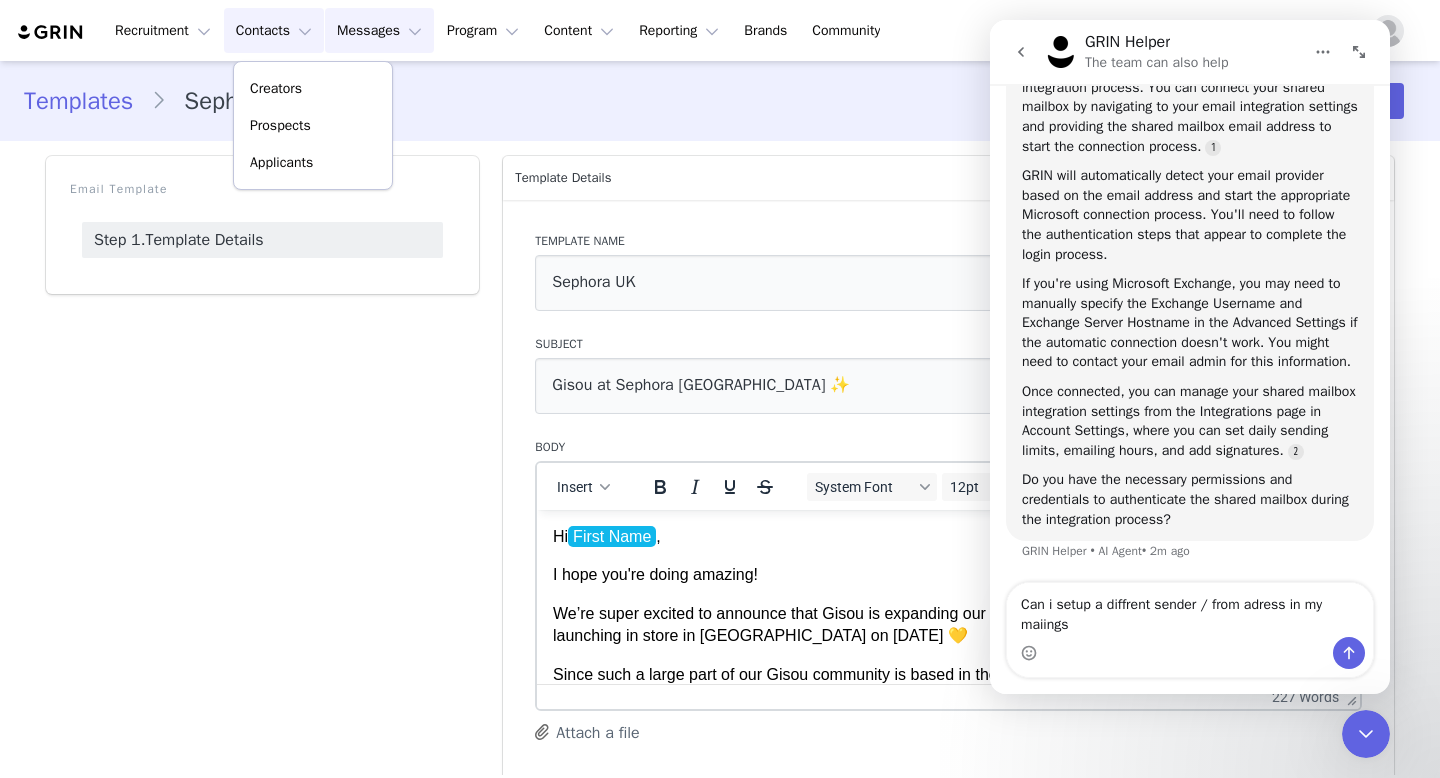 type on "Can i setup a diffrent sender / from adress in my maiings?" 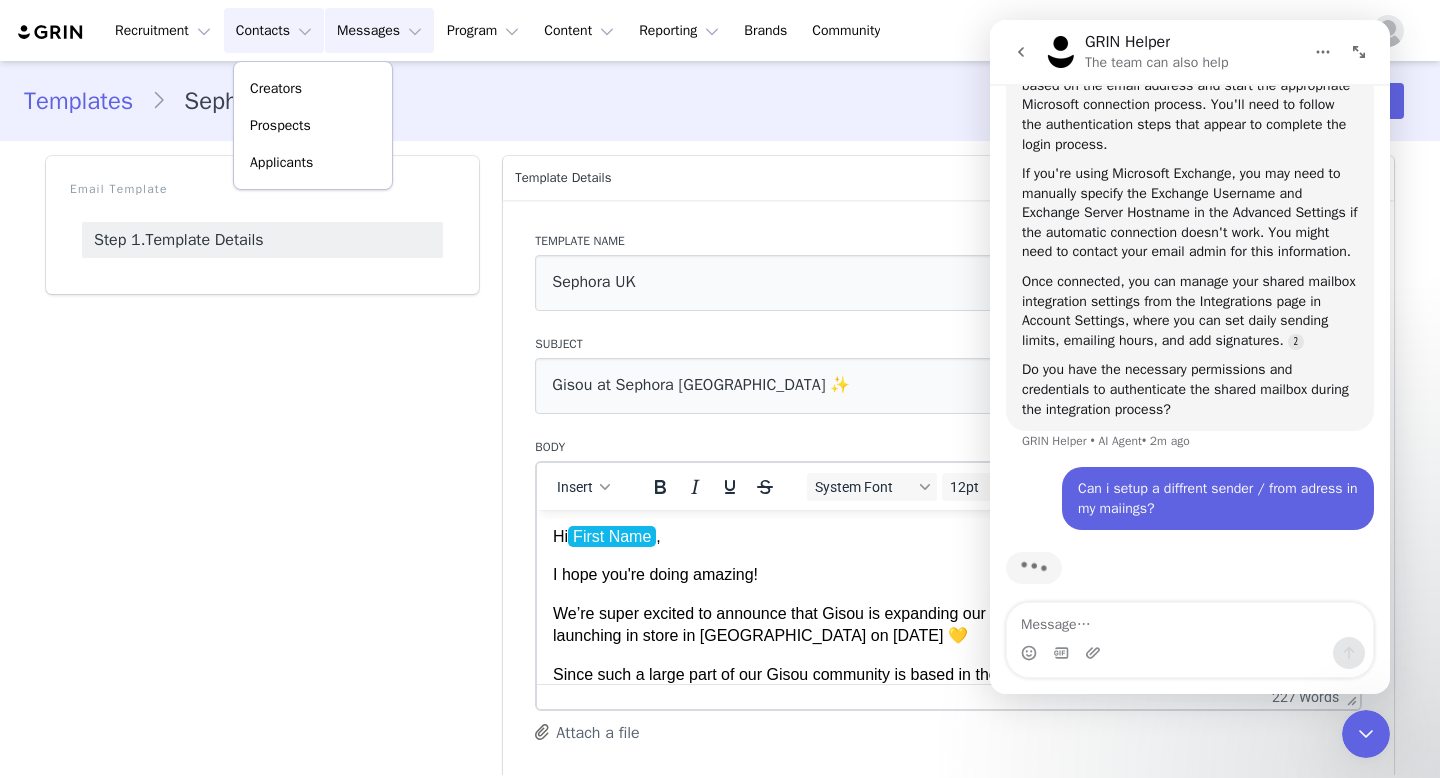scroll, scrollTop: 455, scrollLeft: 0, axis: vertical 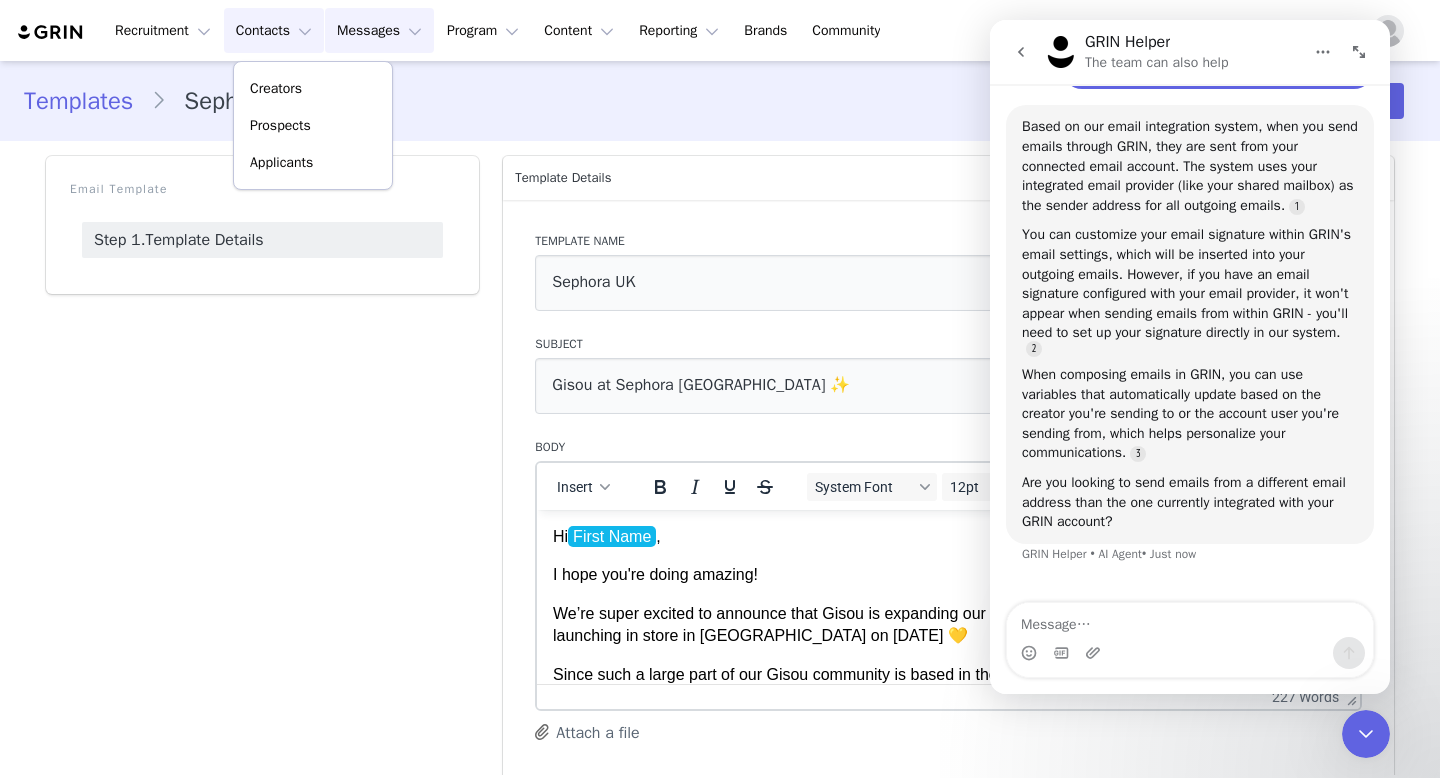 click at bounding box center [1190, 620] 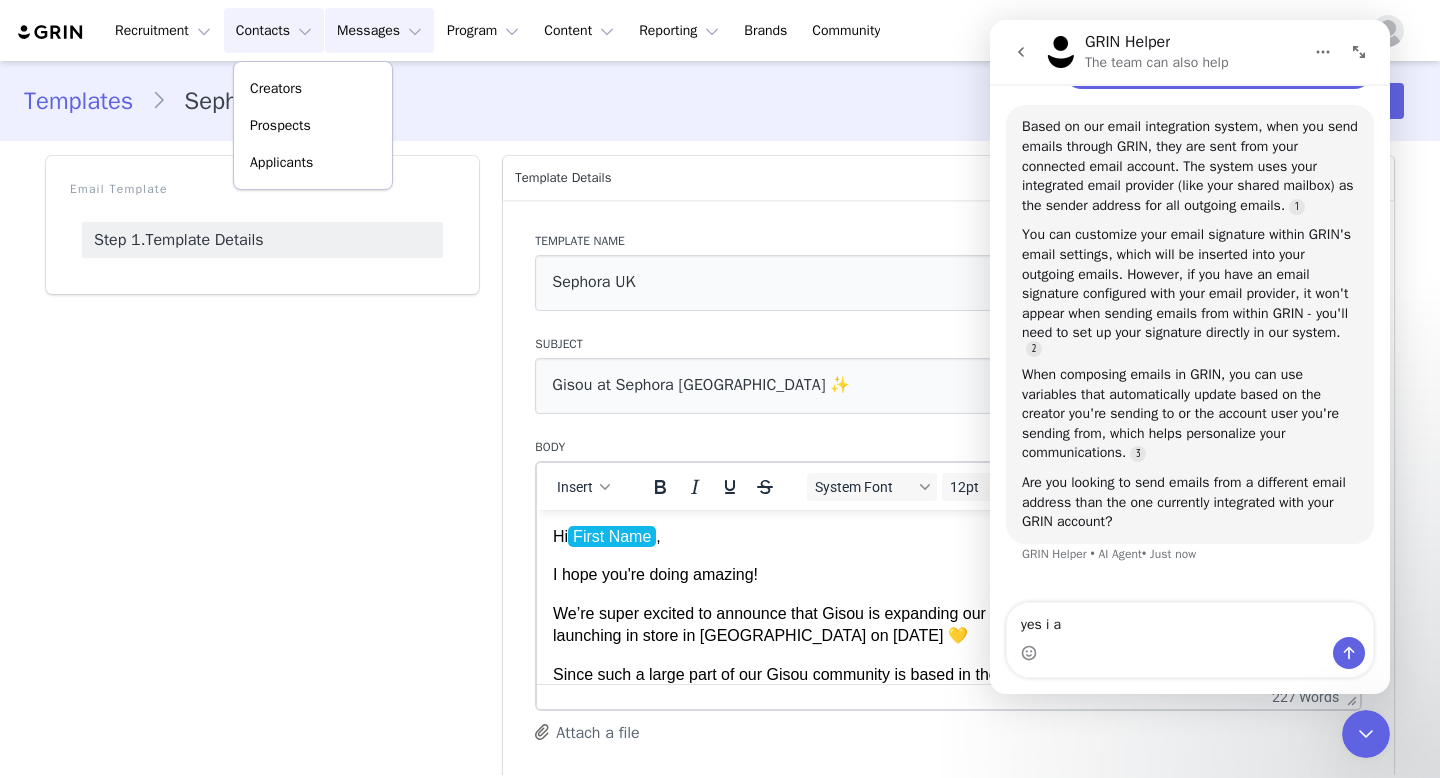 type on "yes i am" 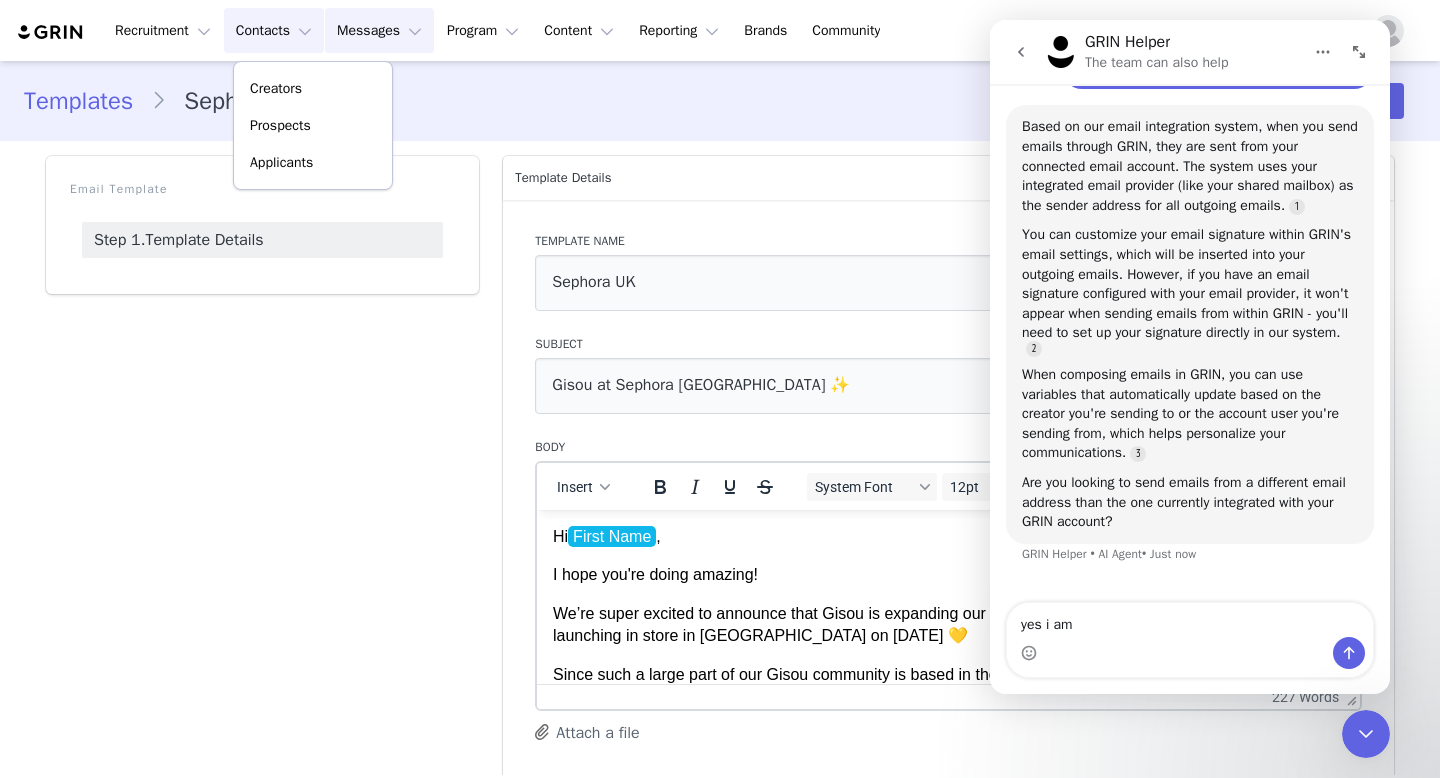 type 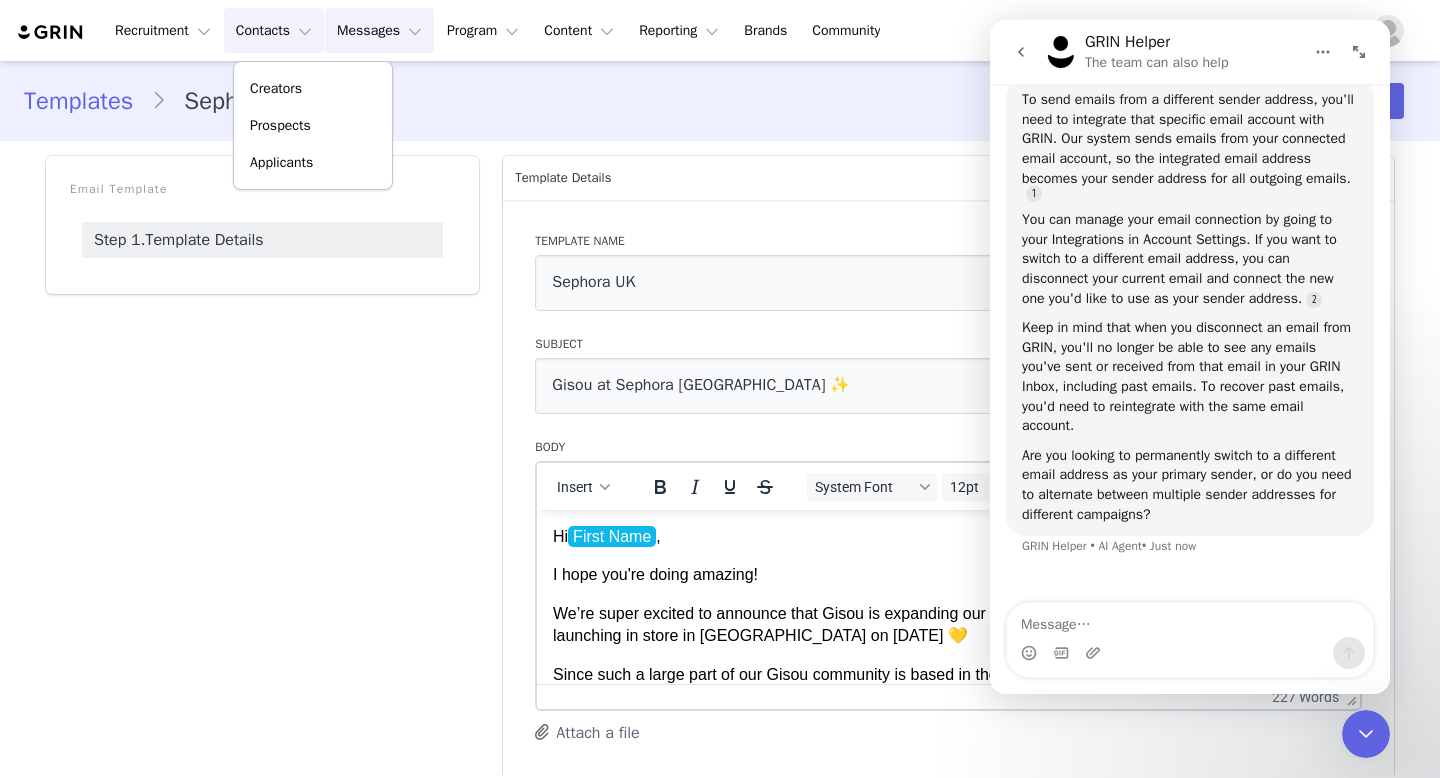 scroll, scrollTop: 1391, scrollLeft: 0, axis: vertical 